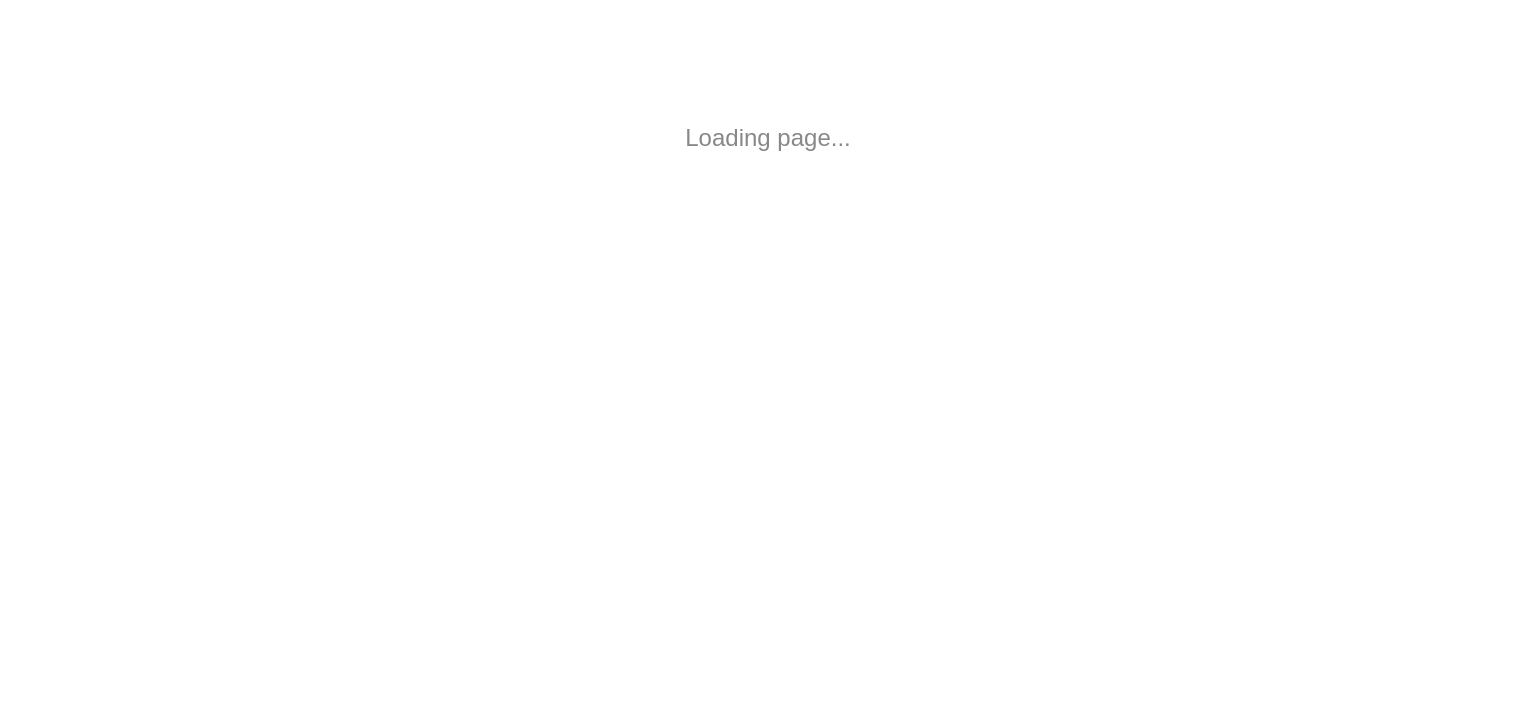 scroll, scrollTop: 0, scrollLeft: 0, axis: both 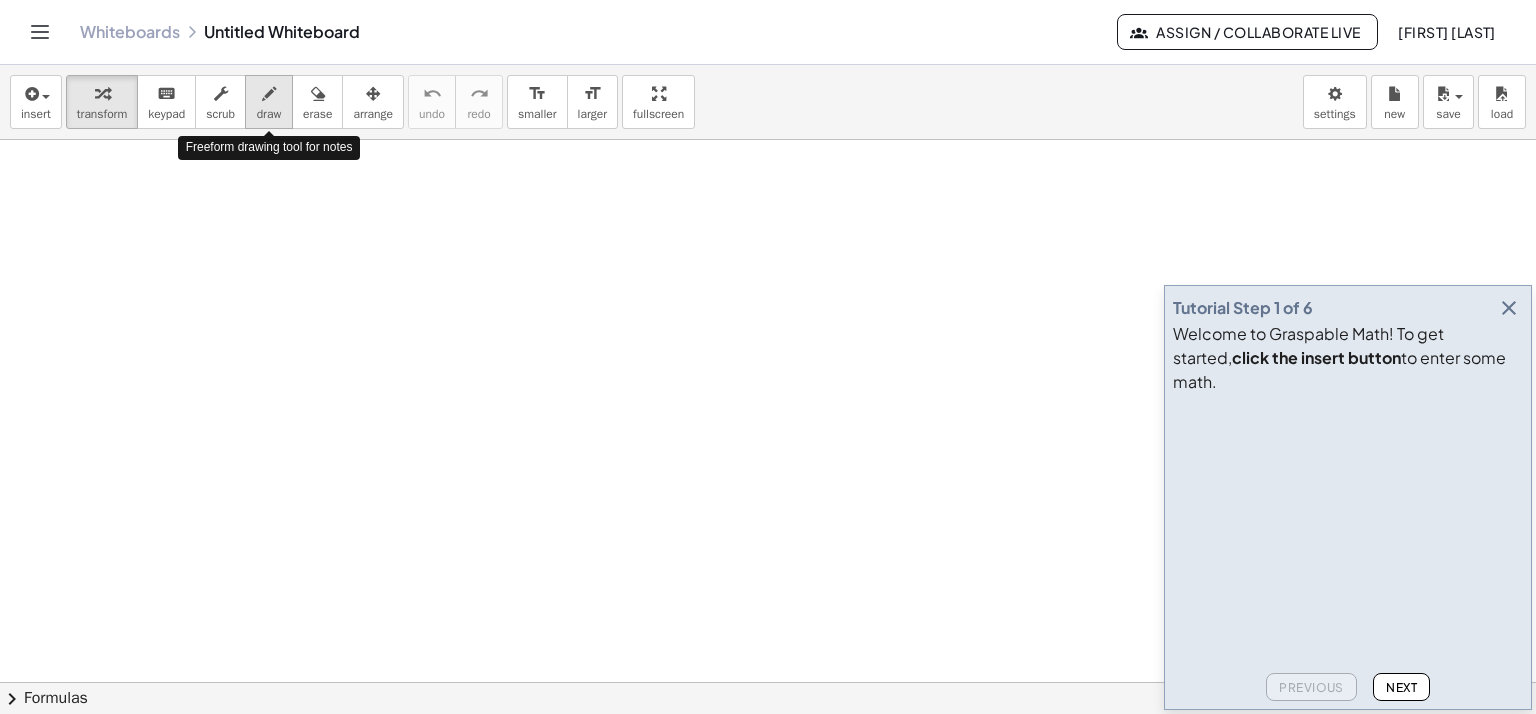 click at bounding box center [269, 93] 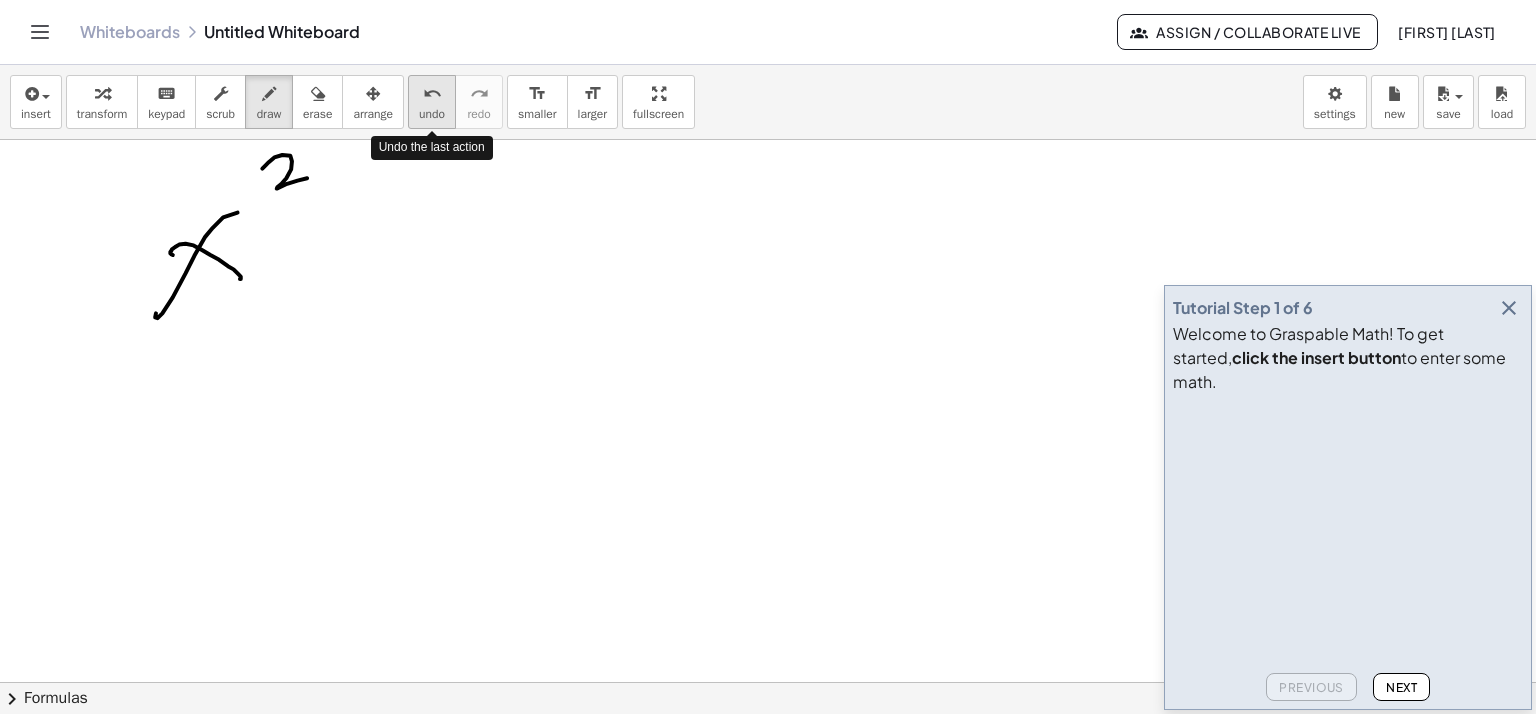 click on "undo" at bounding box center (432, 114) 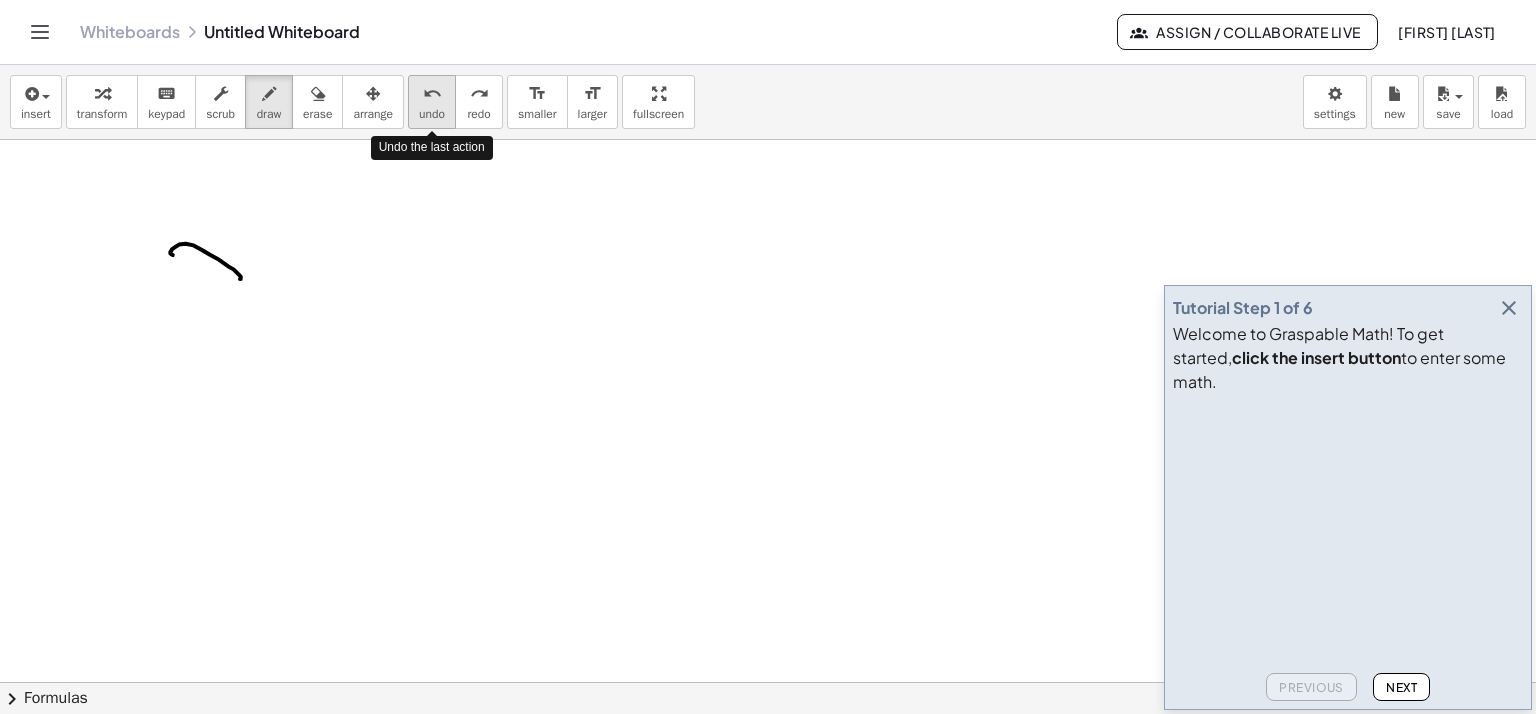 click on "undo" at bounding box center [432, 114] 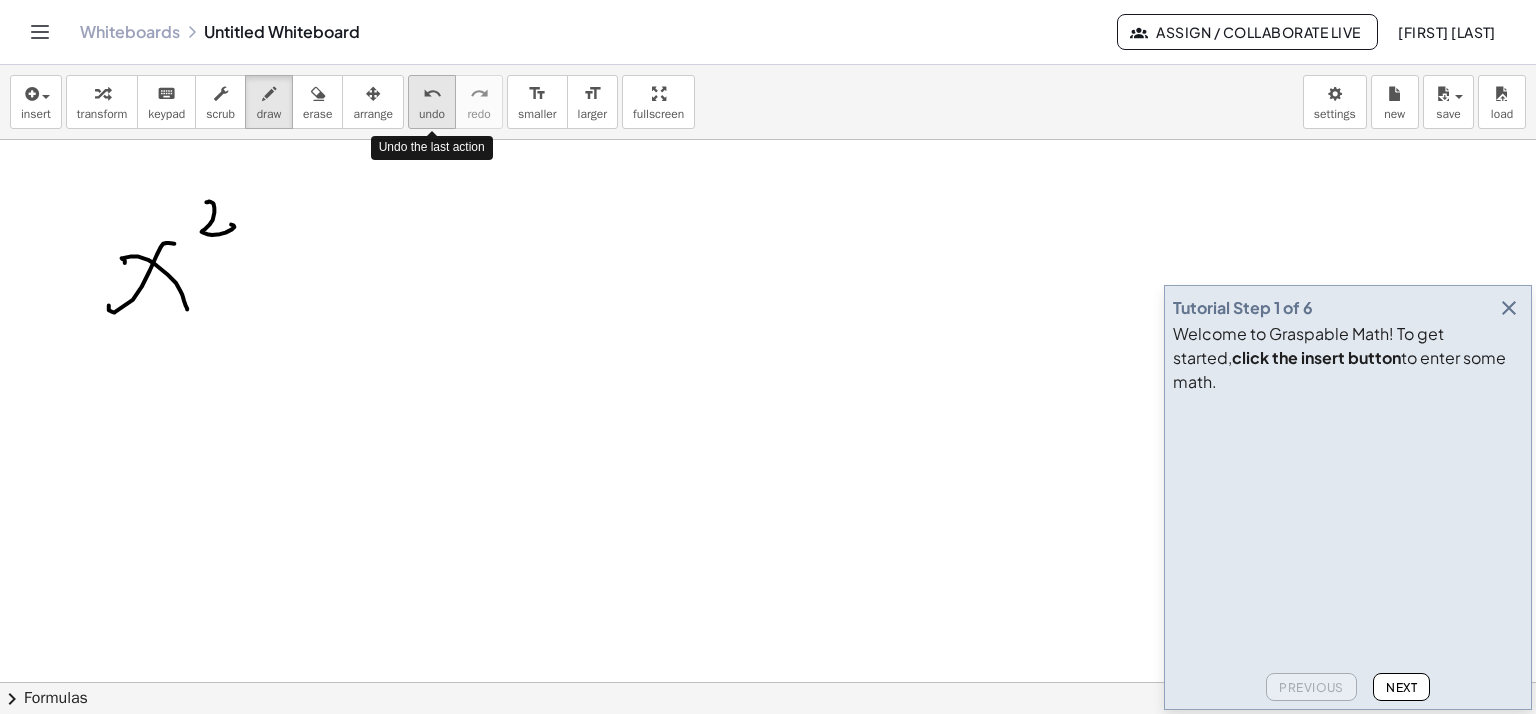 click on "undo" at bounding box center (432, 94) 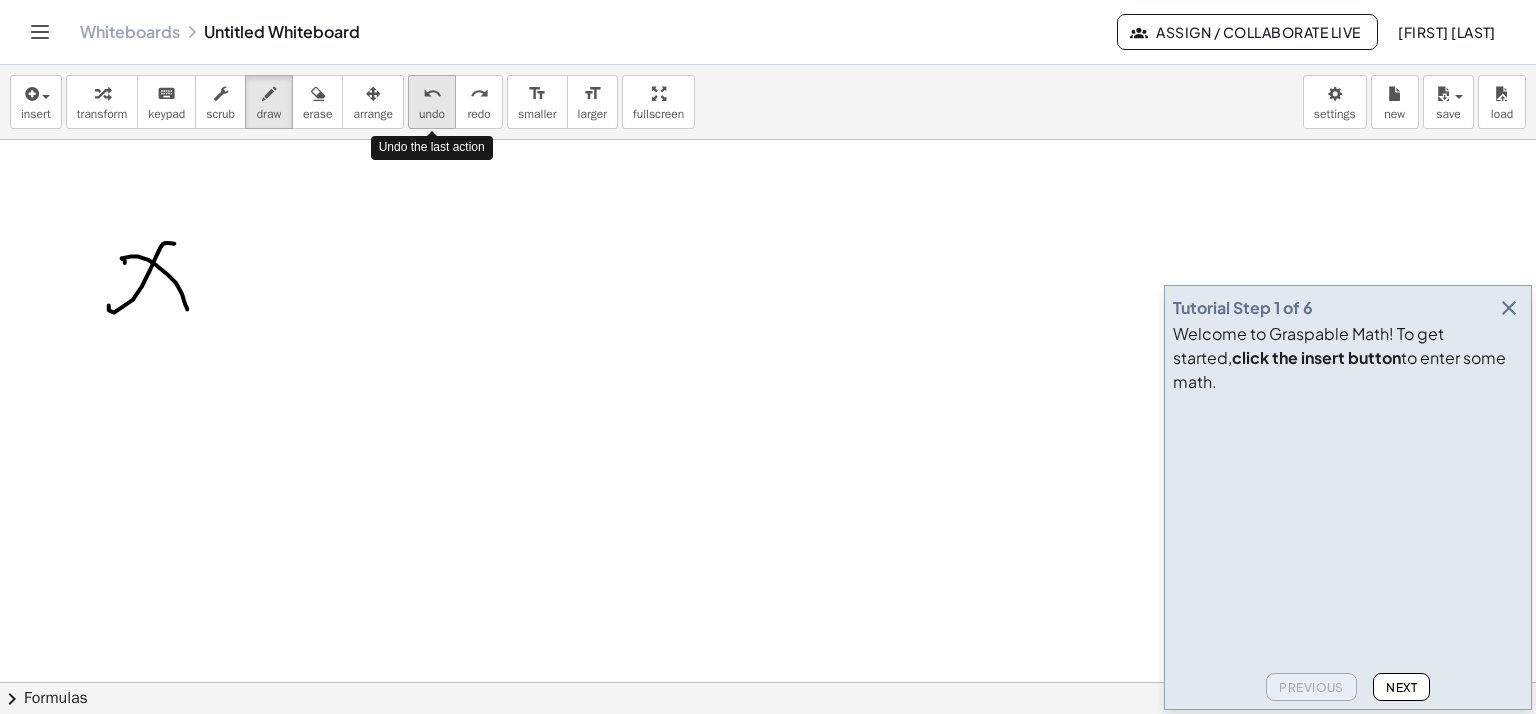 click on "undo" at bounding box center [432, 94] 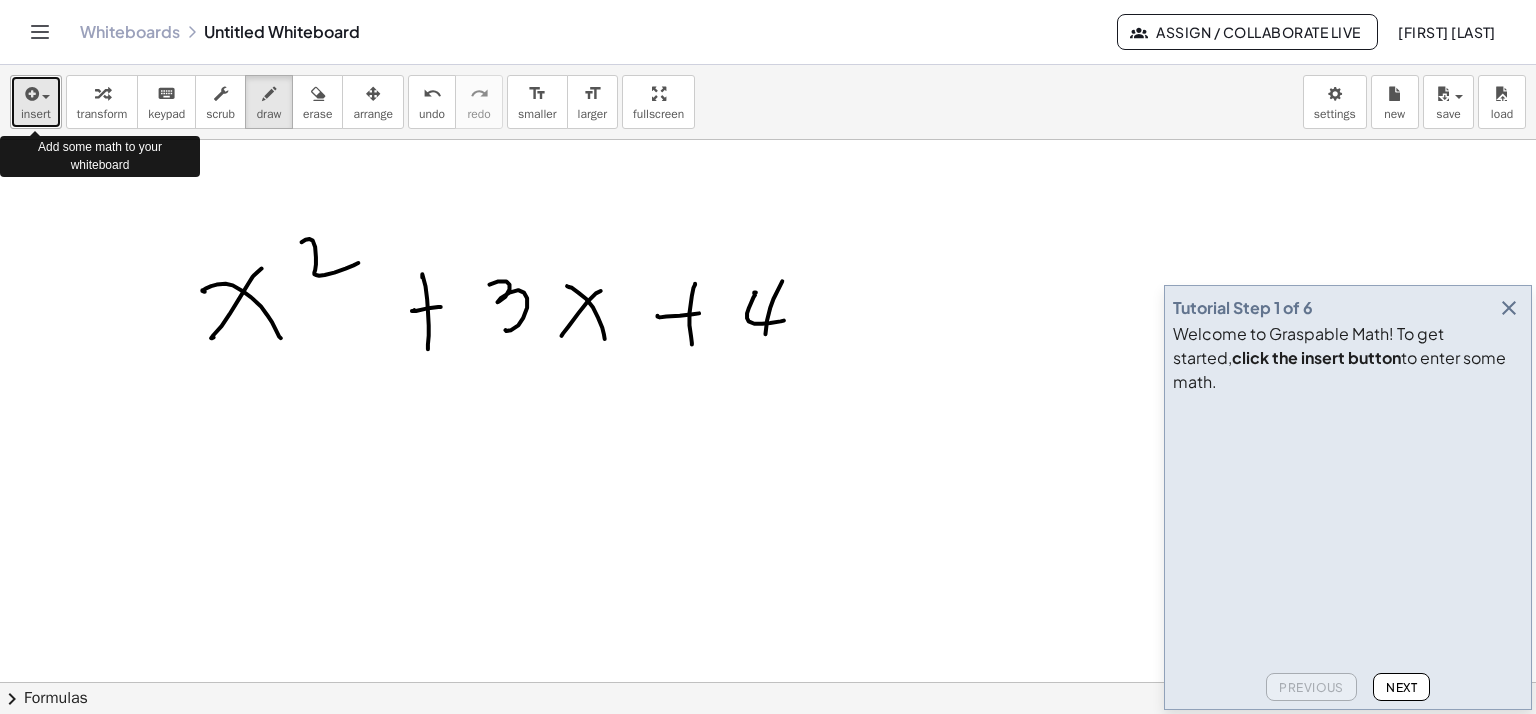 click at bounding box center [30, 94] 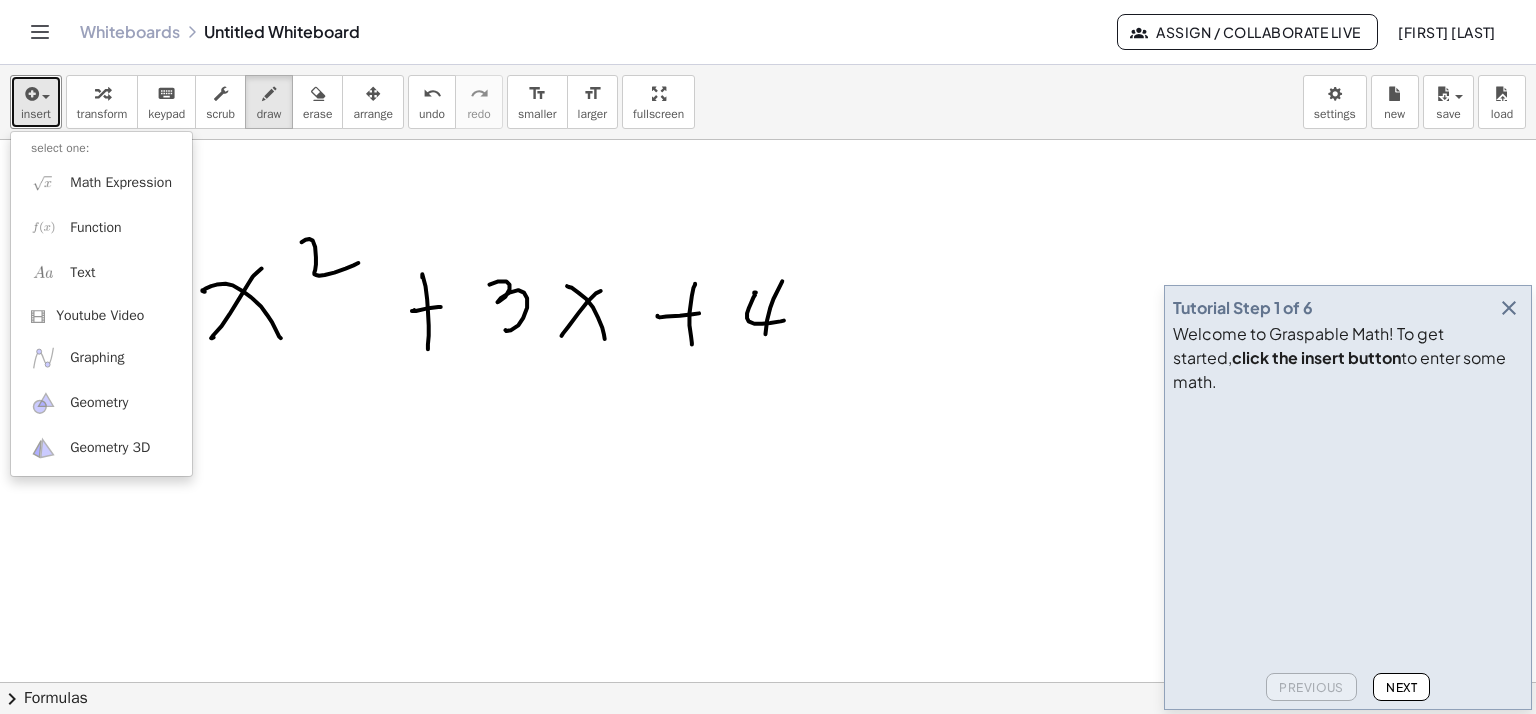 click at bounding box center (768, 747) 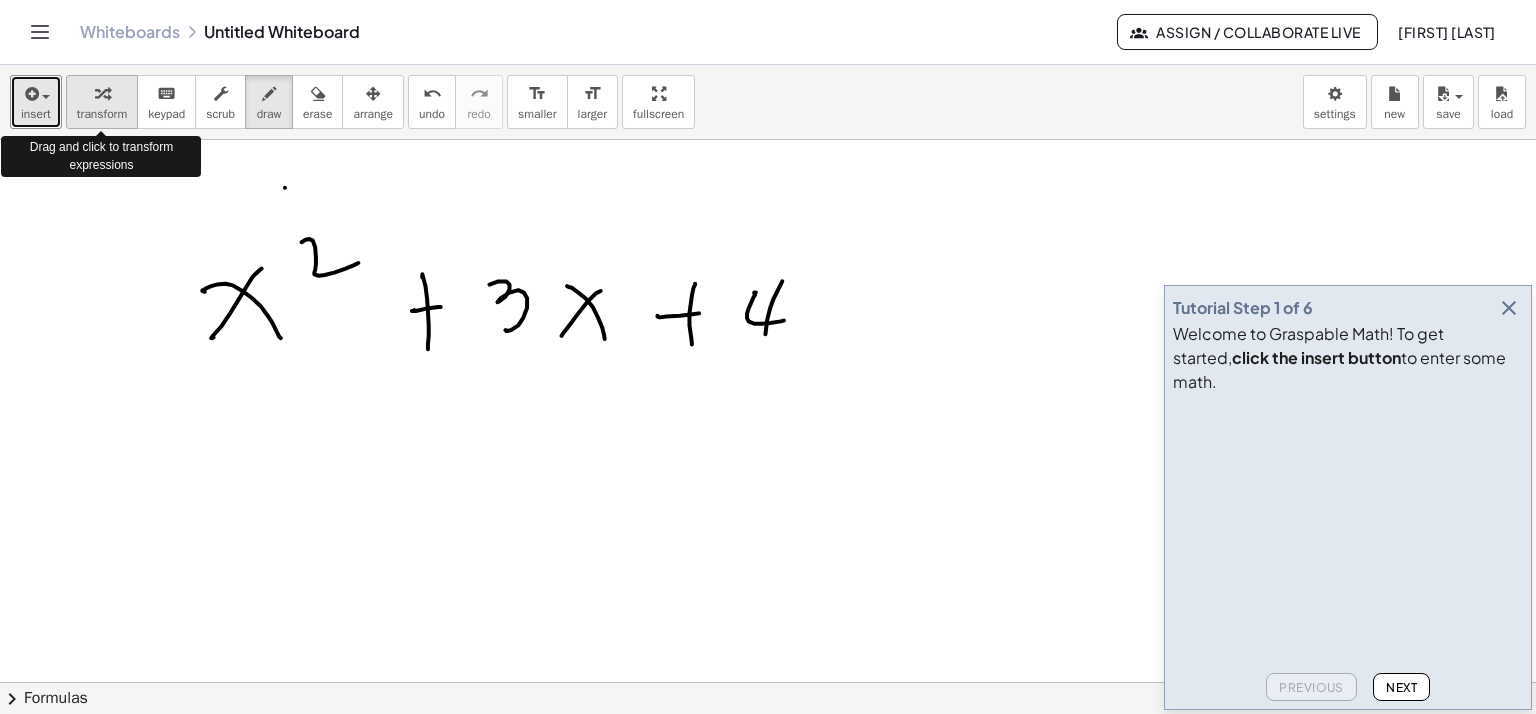 click at bounding box center (102, 94) 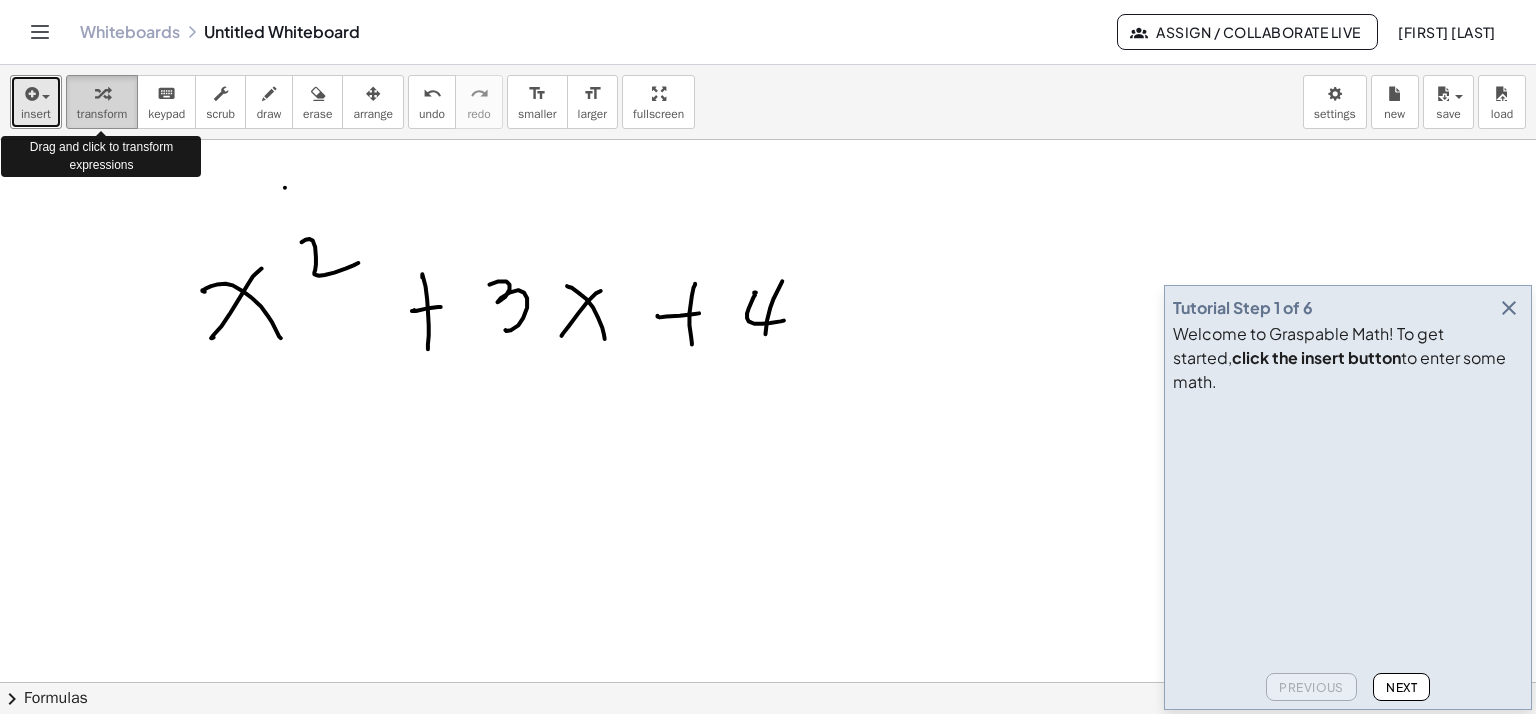 click at bounding box center [102, 94] 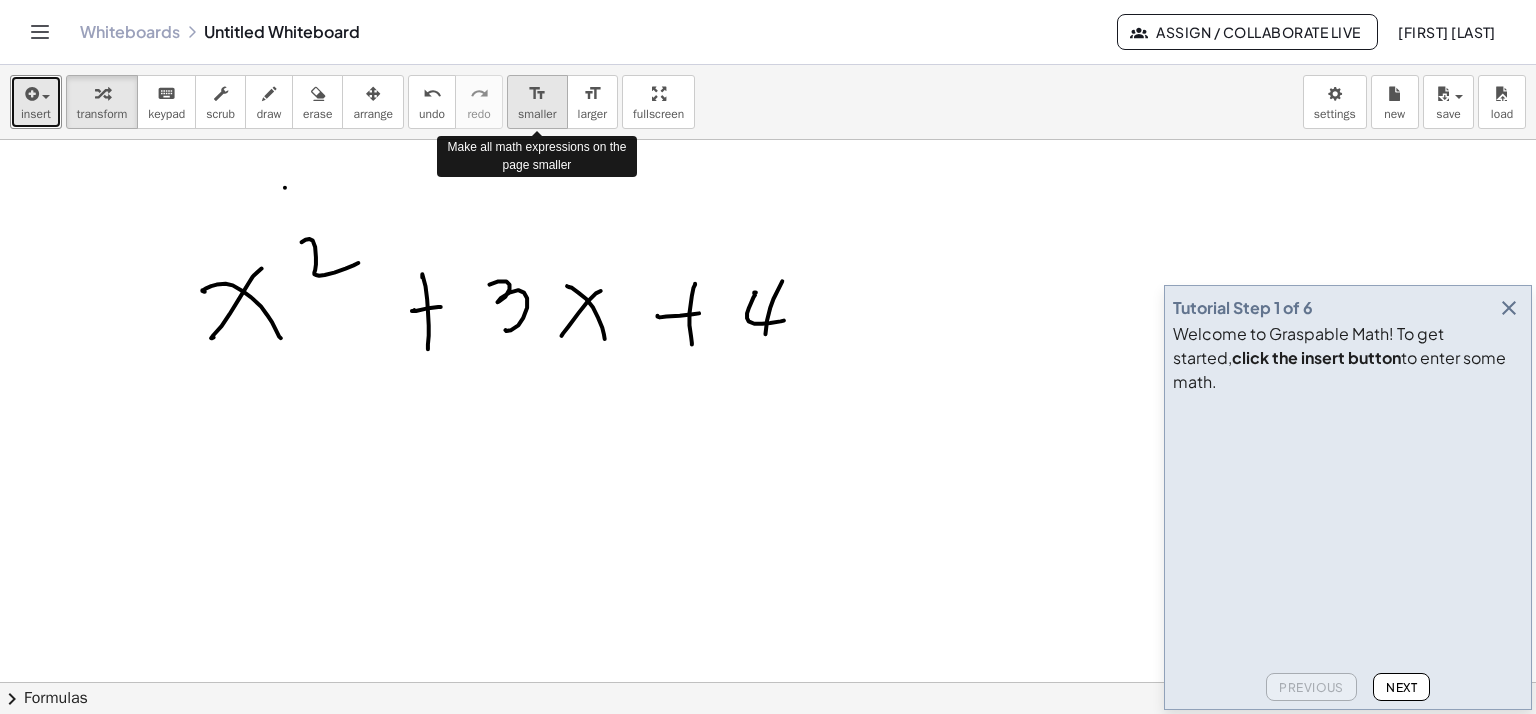 click on "smaller" at bounding box center (537, 114) 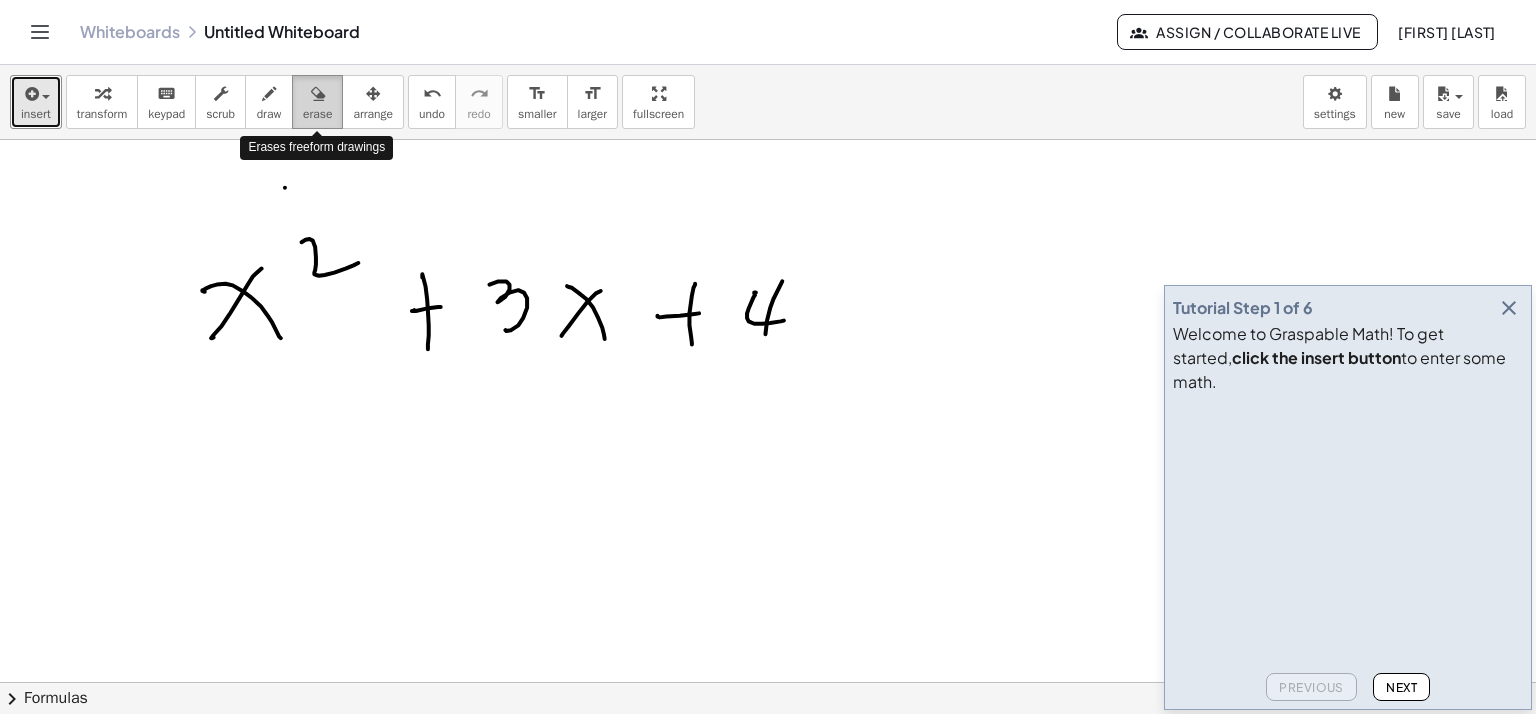 click at bounding box center (318, 94) 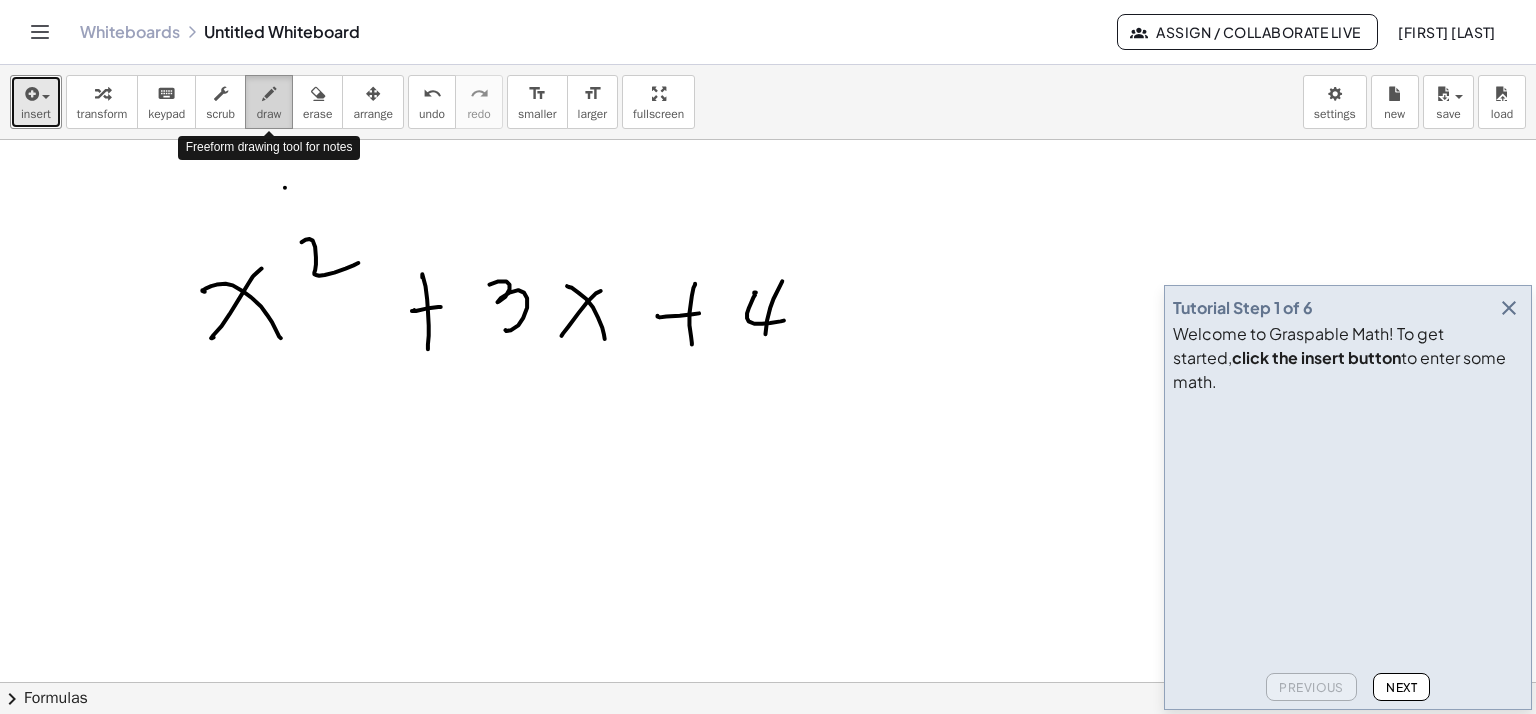 click on "draw" at bounding box center [269, 114] 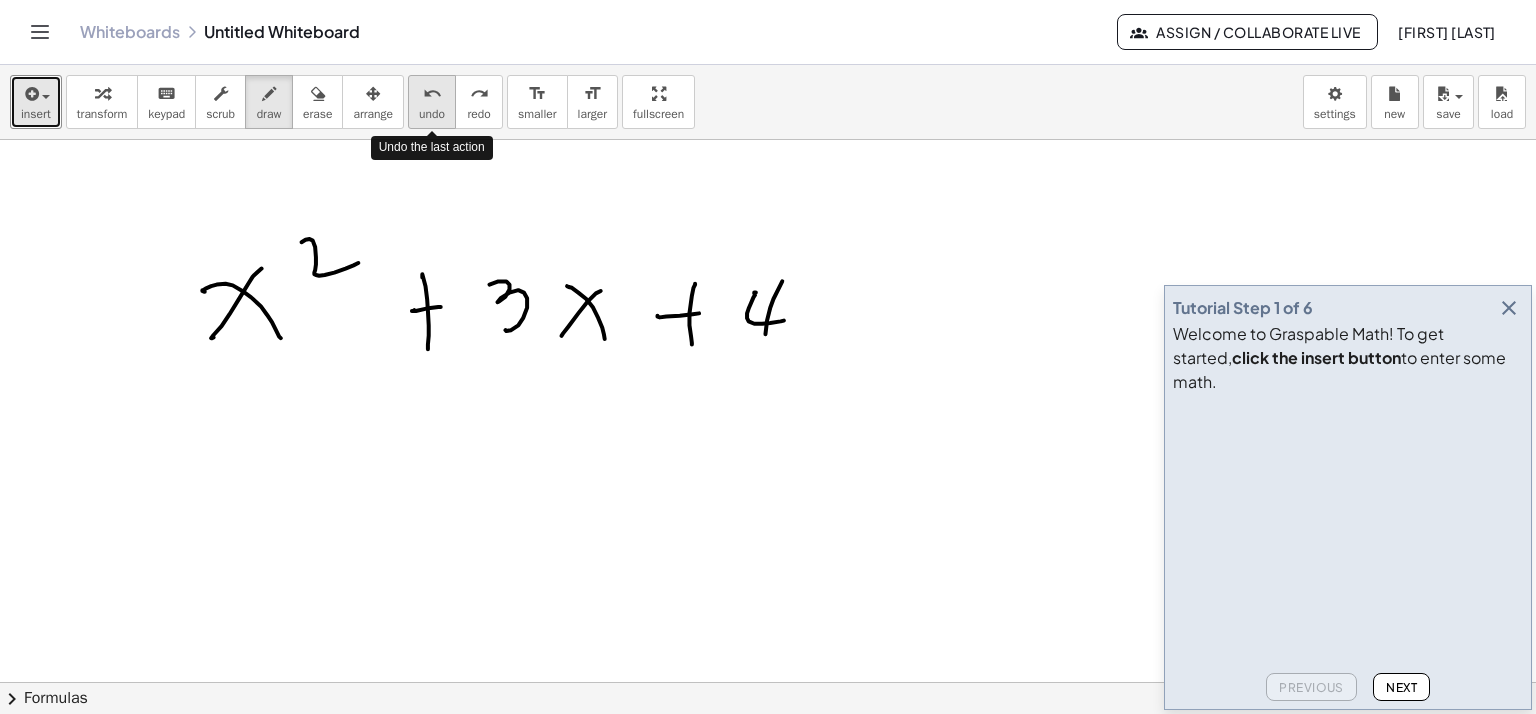 click on "undo" at bounding box center (432, 94) 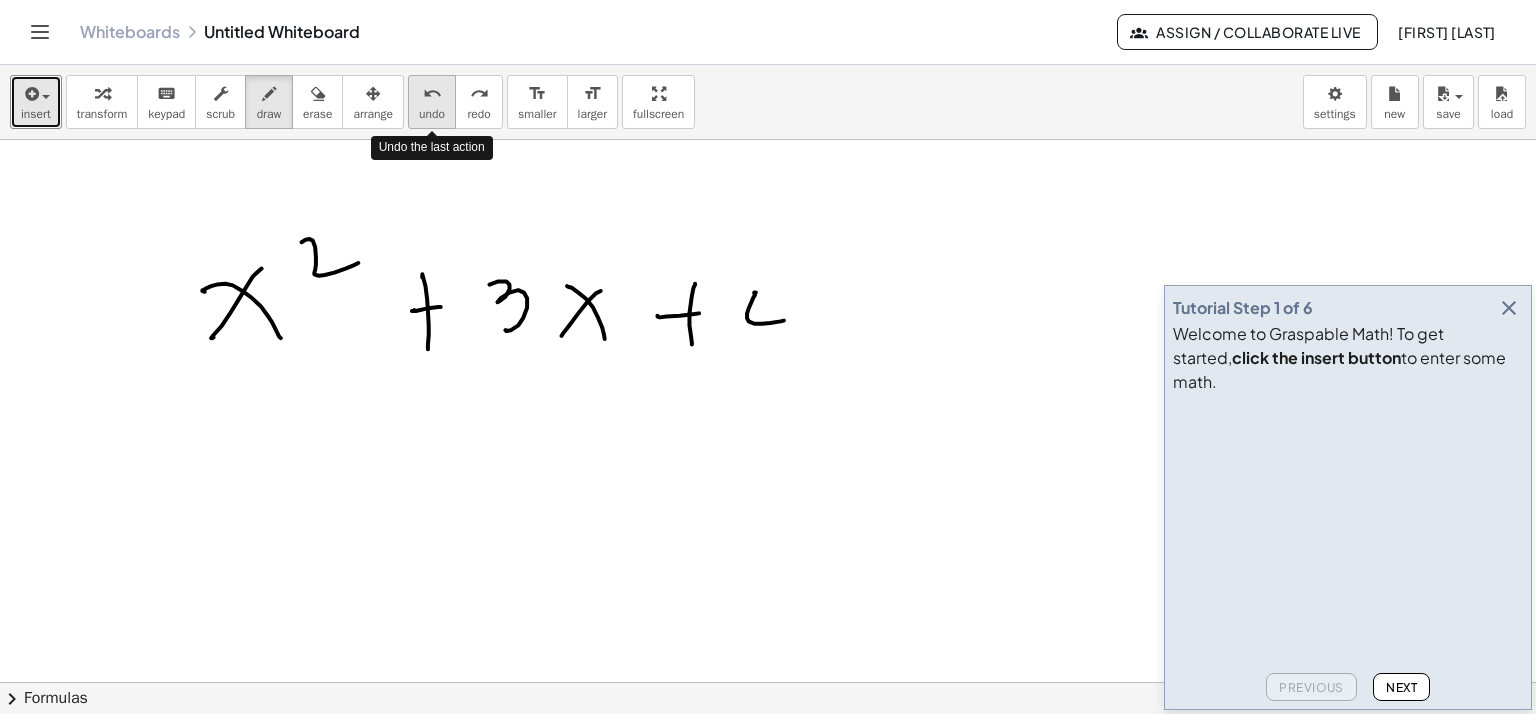 click on "undo" at bounding box center [432, 94] 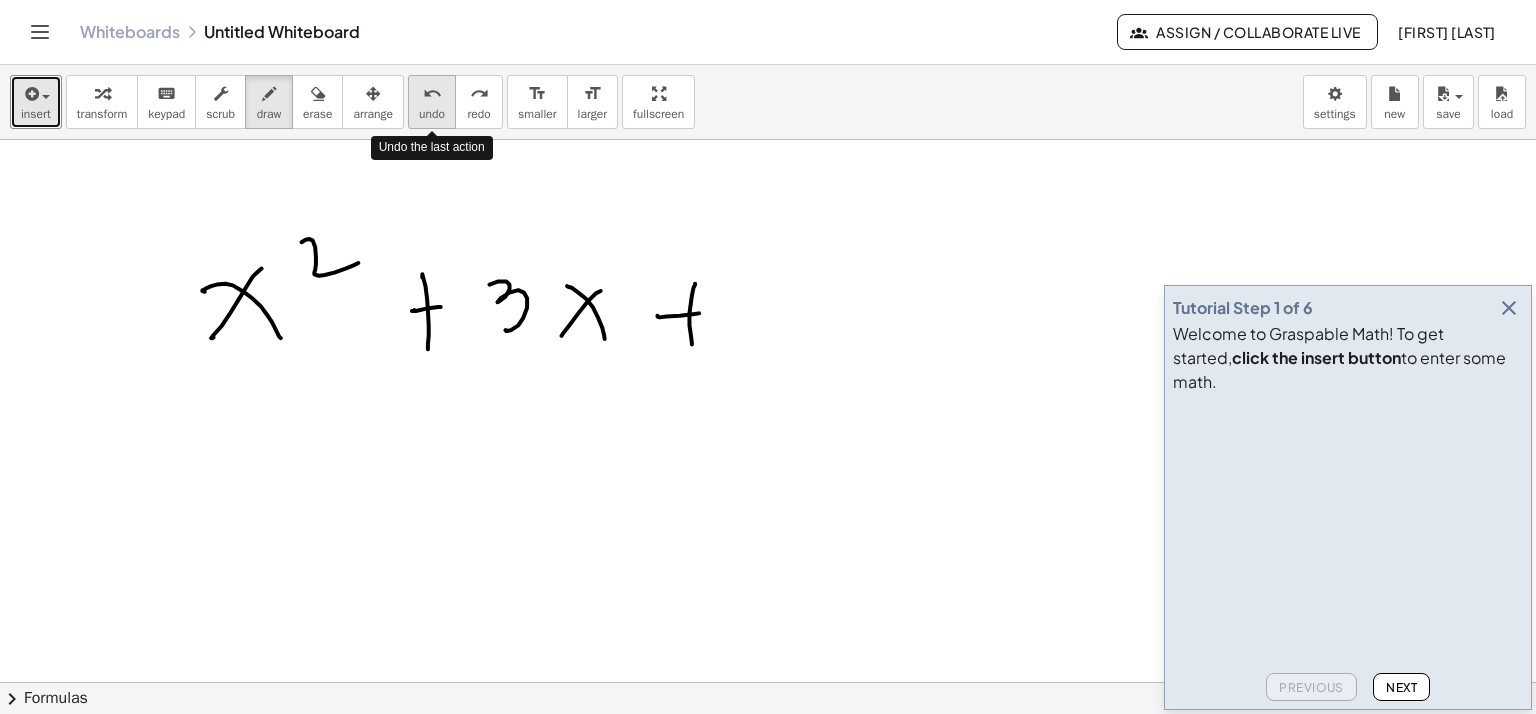 click on "undo" at bounding box center (432, 94) 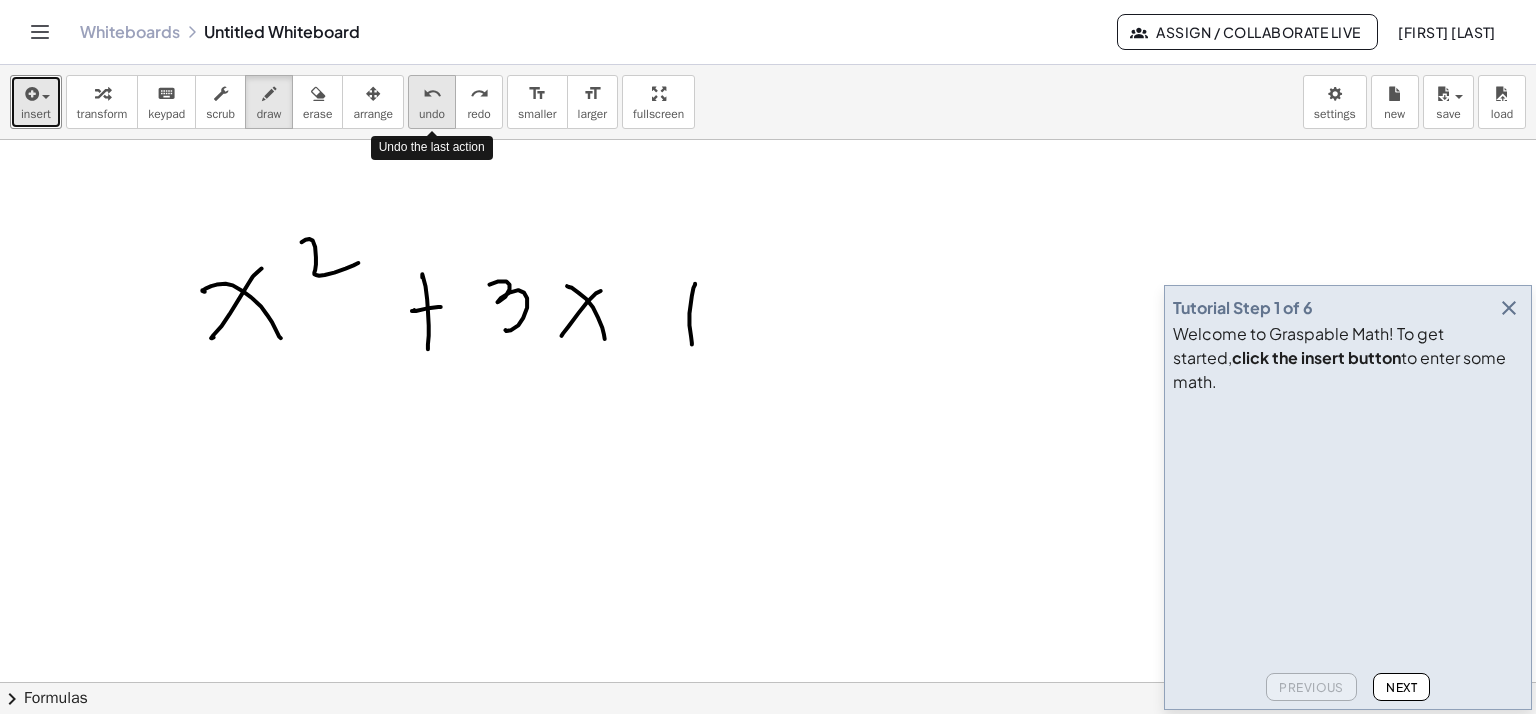 click on "undo" at bounding box center (432, 94) 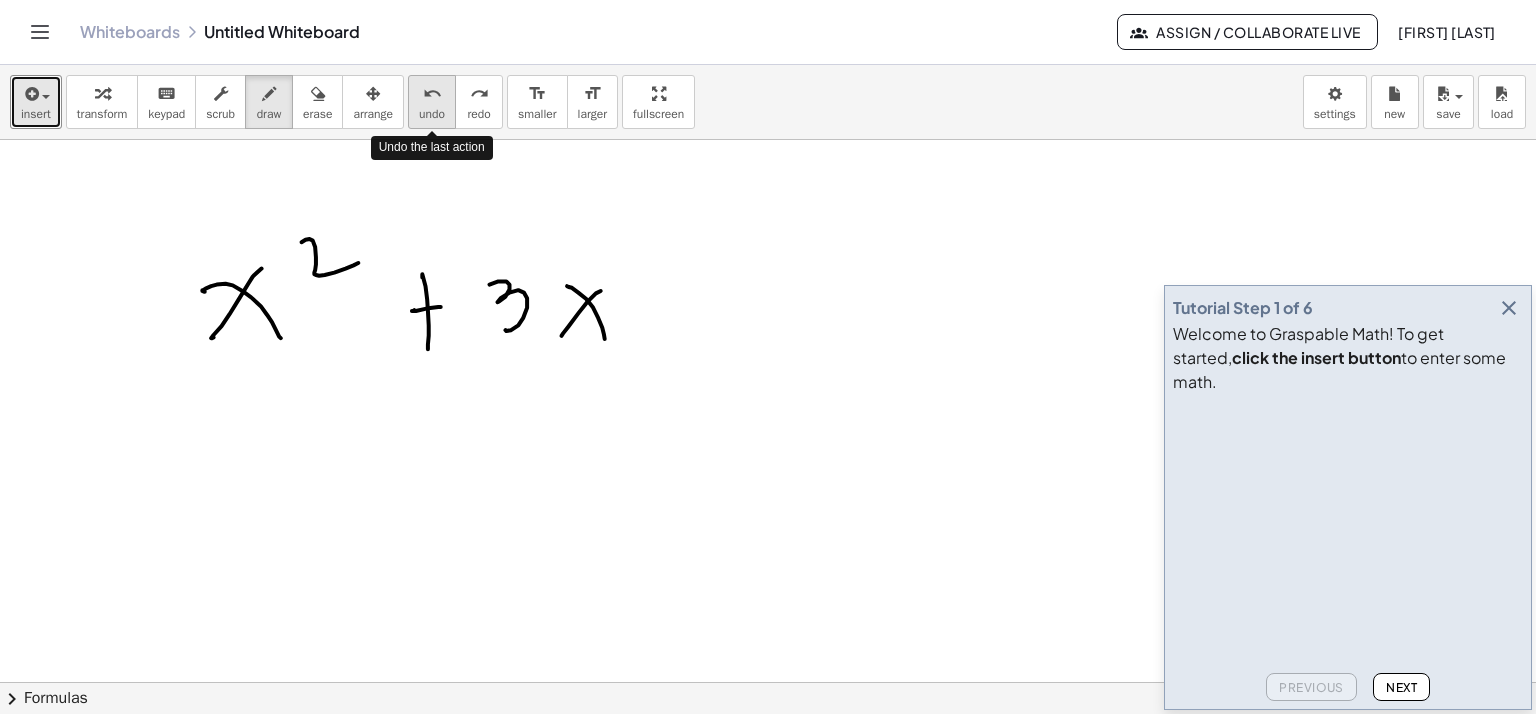 click on "undo" at bounding box center (432, 94) 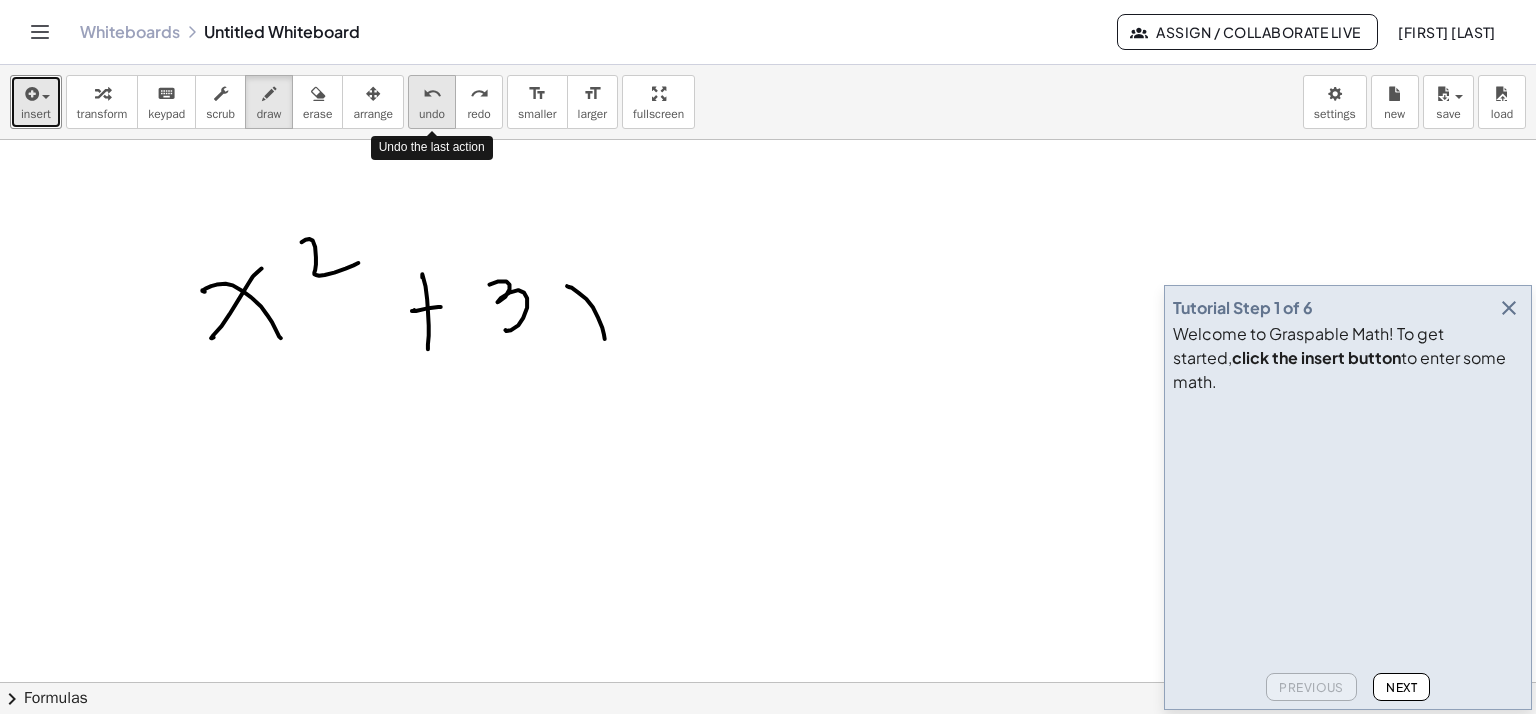 click on "undo" at bounding box center (432, 94) 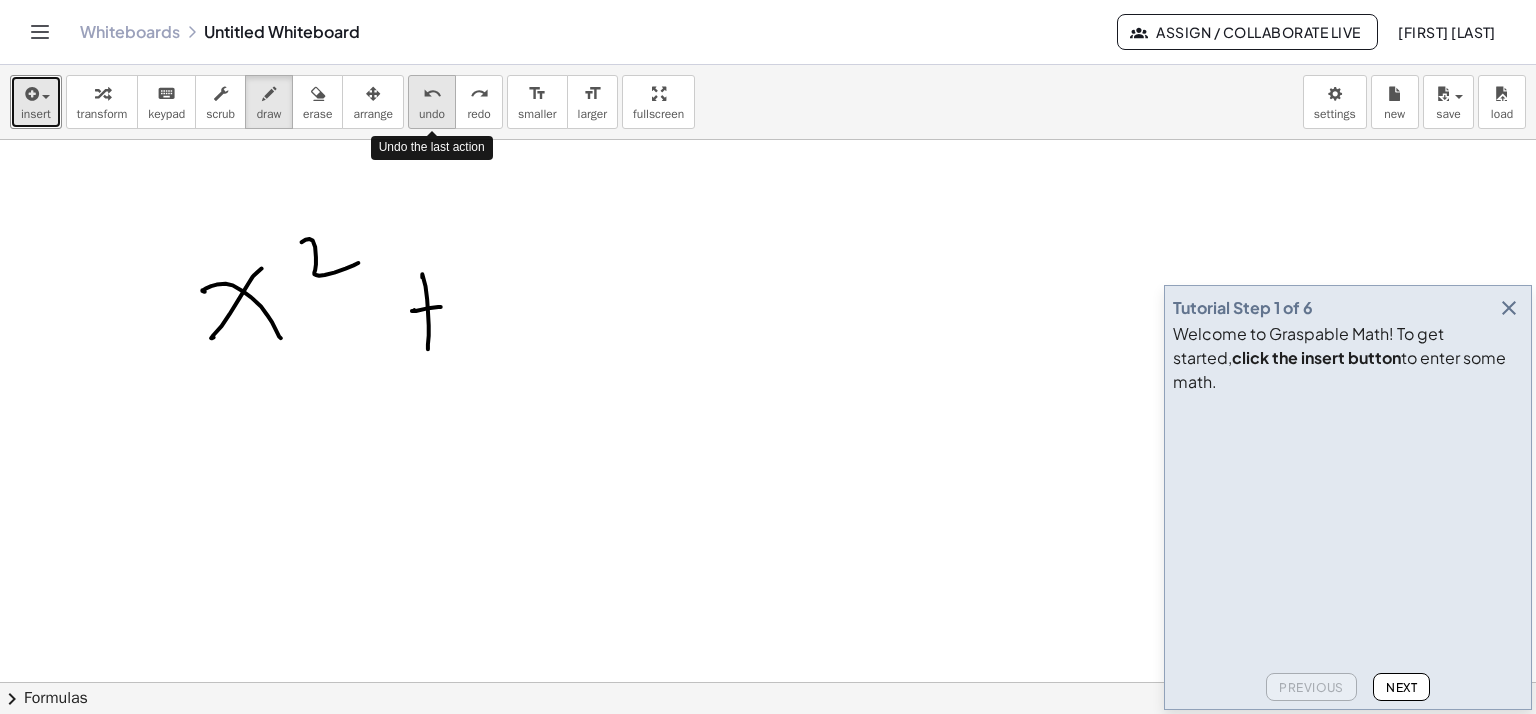 click on "undo" at bounding box center (432, 94) 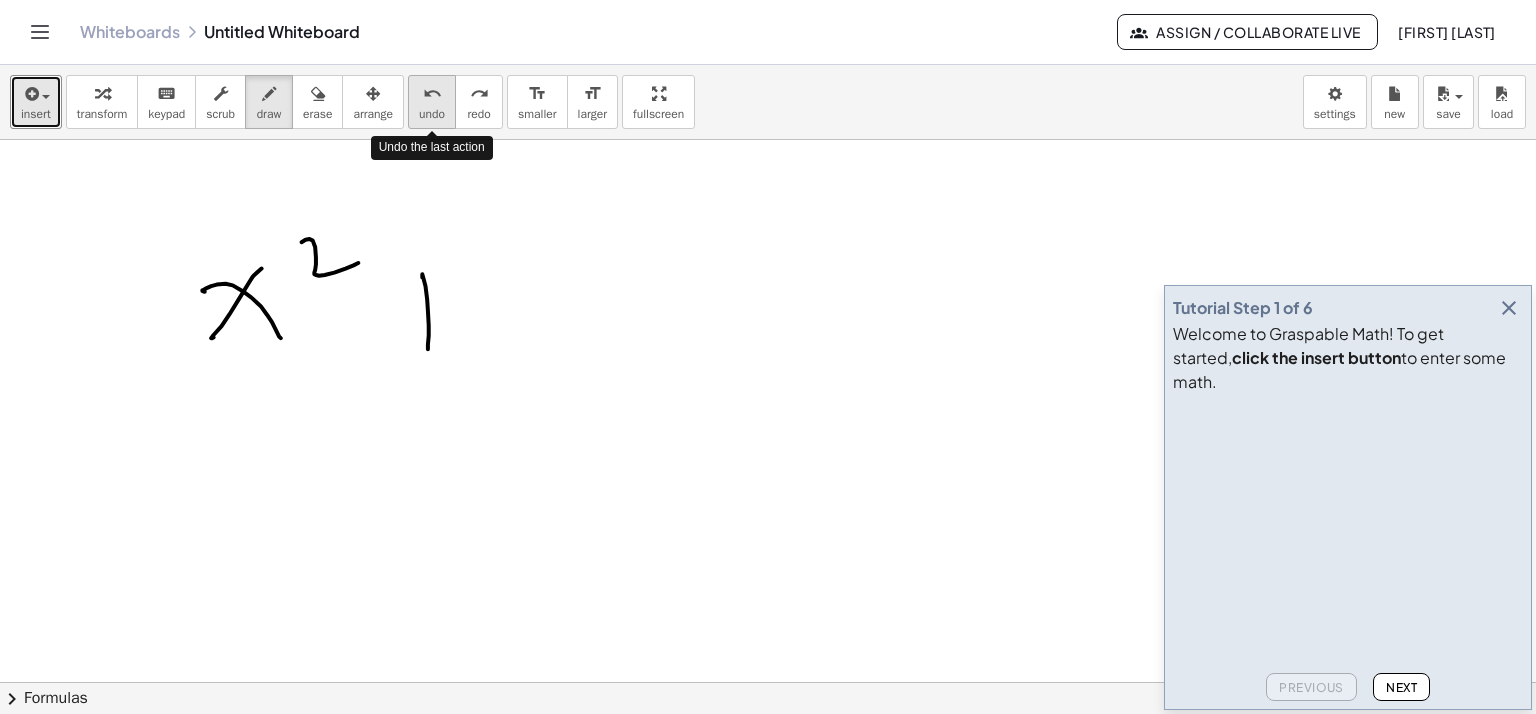 click on "undo" at bounding box center (432, 94) 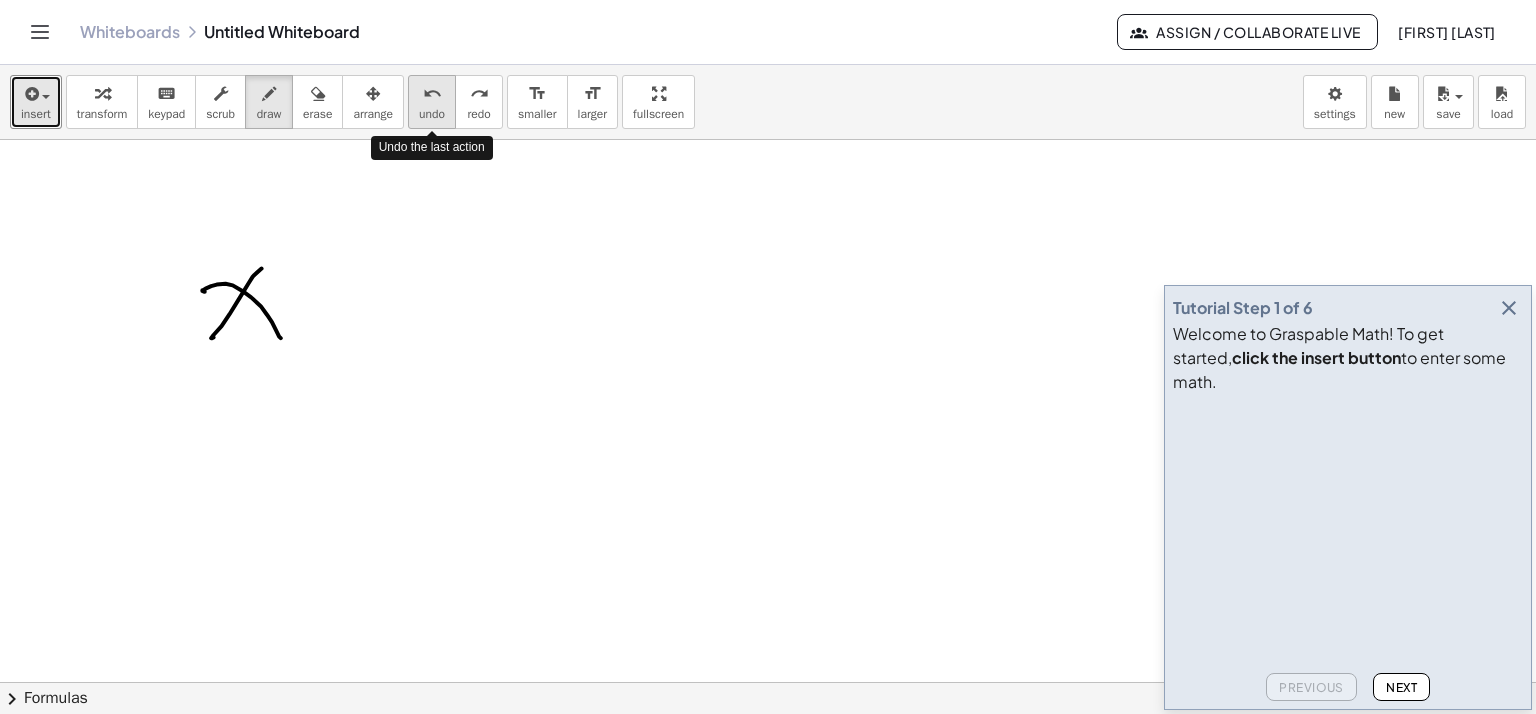 click on "undo" at bounding box center (432, 94) 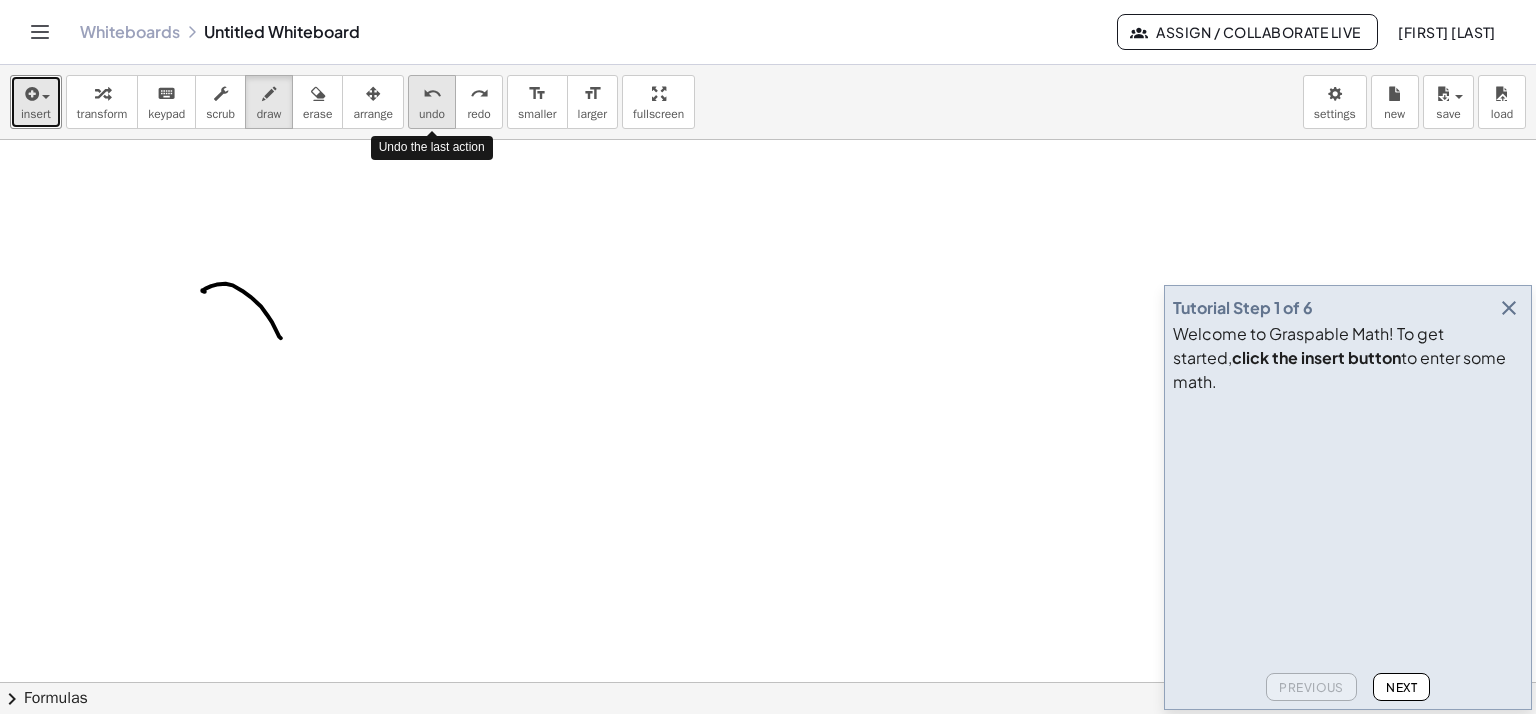 click on "undo" at bounding box center [432, 94] 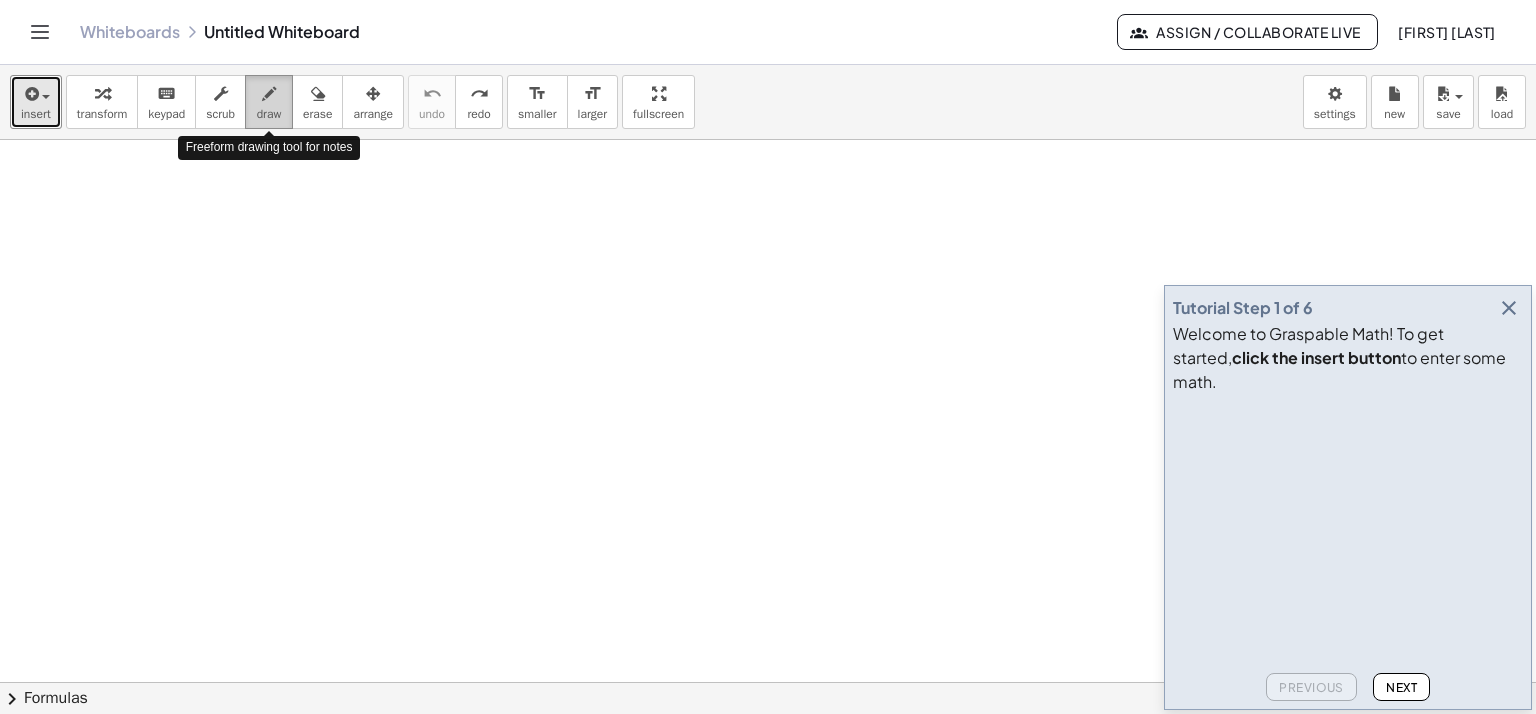 click on "draw" at bounding box center [269, 114] 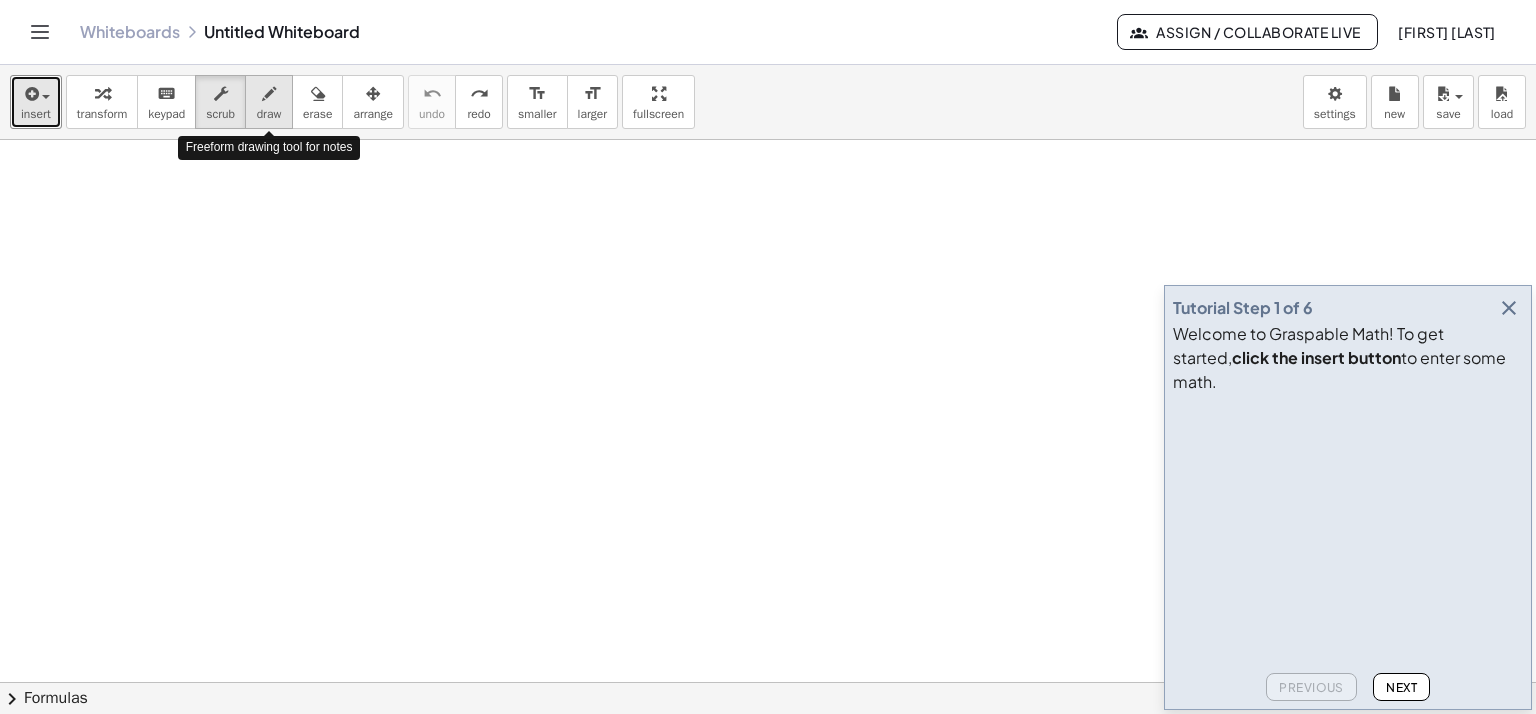 click at bounding box center [269, 94] 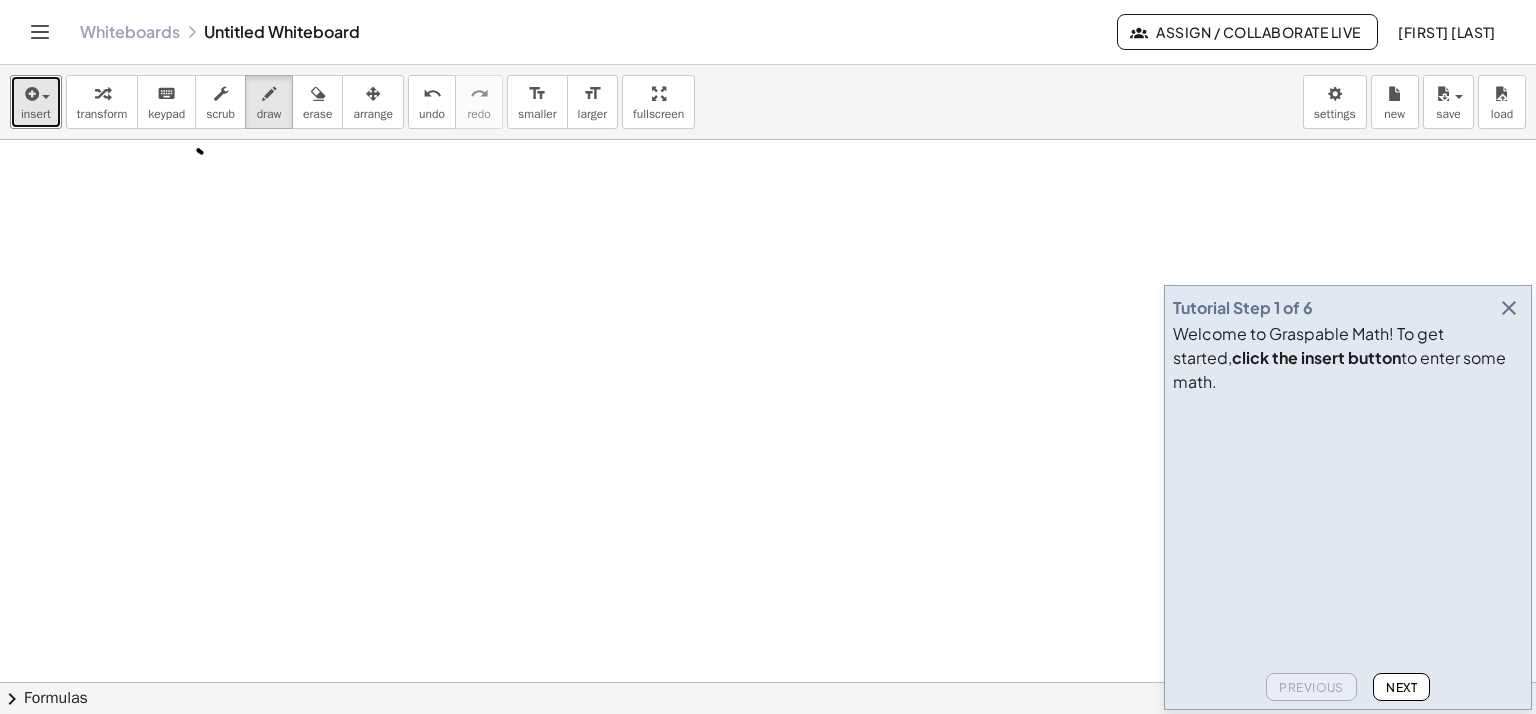type 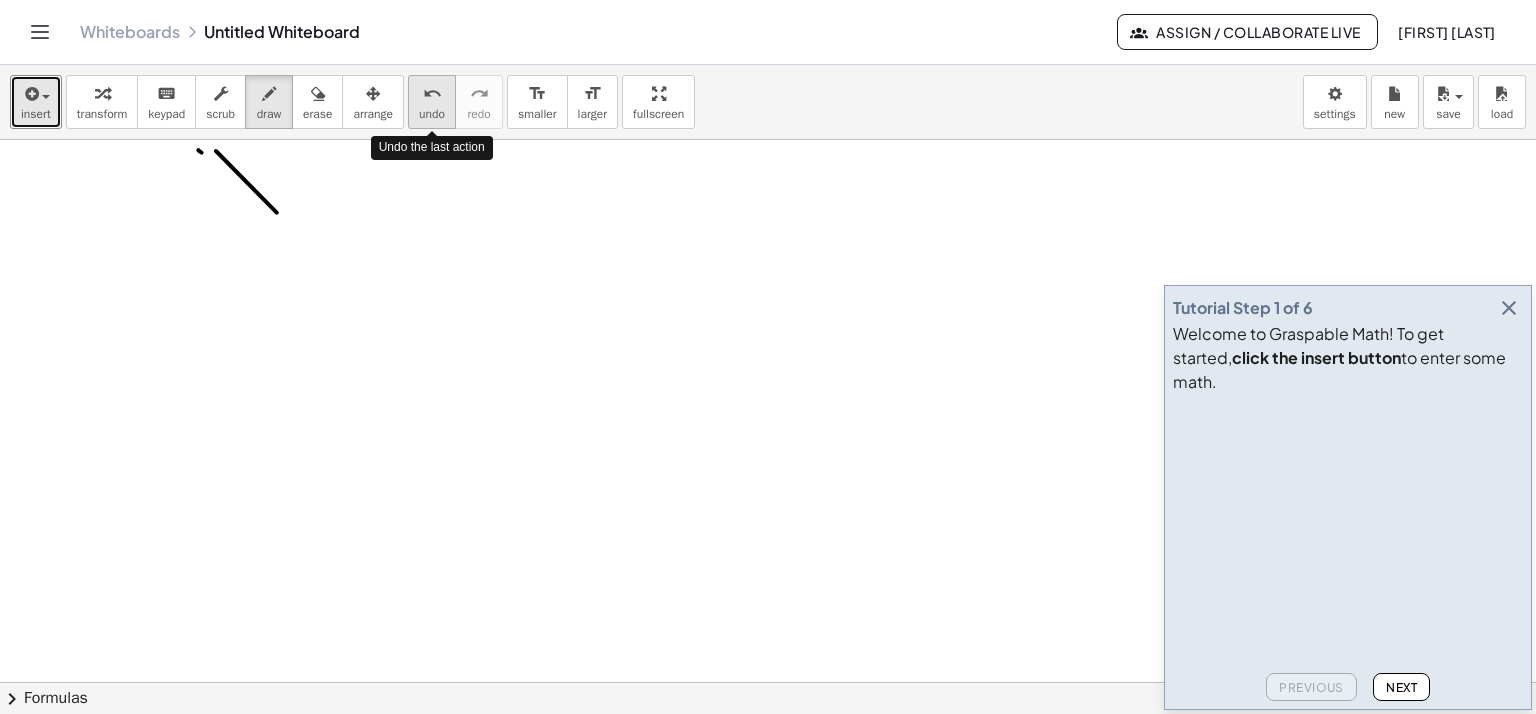 click on "undo" at bounding box center (432, 94) 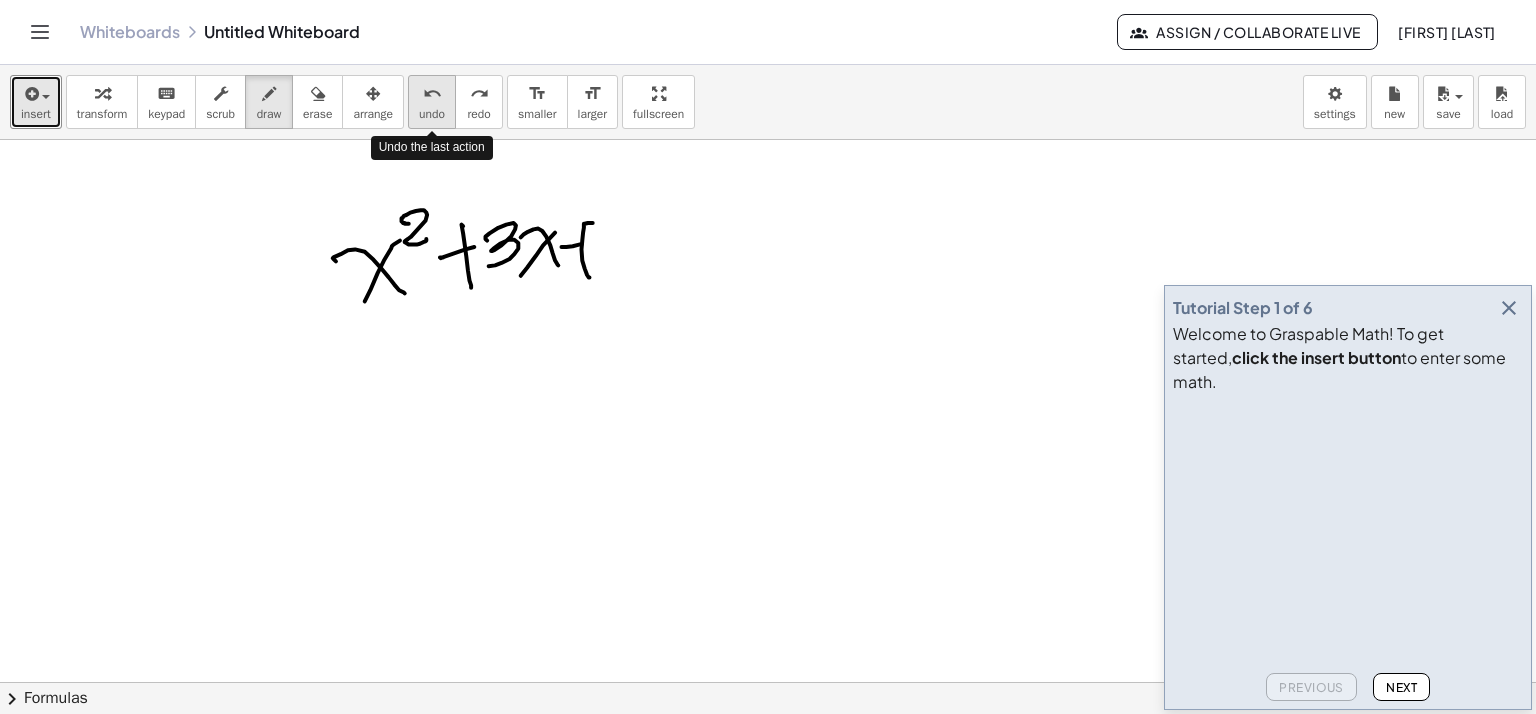click on "undo" at bounding box center [432, 94] 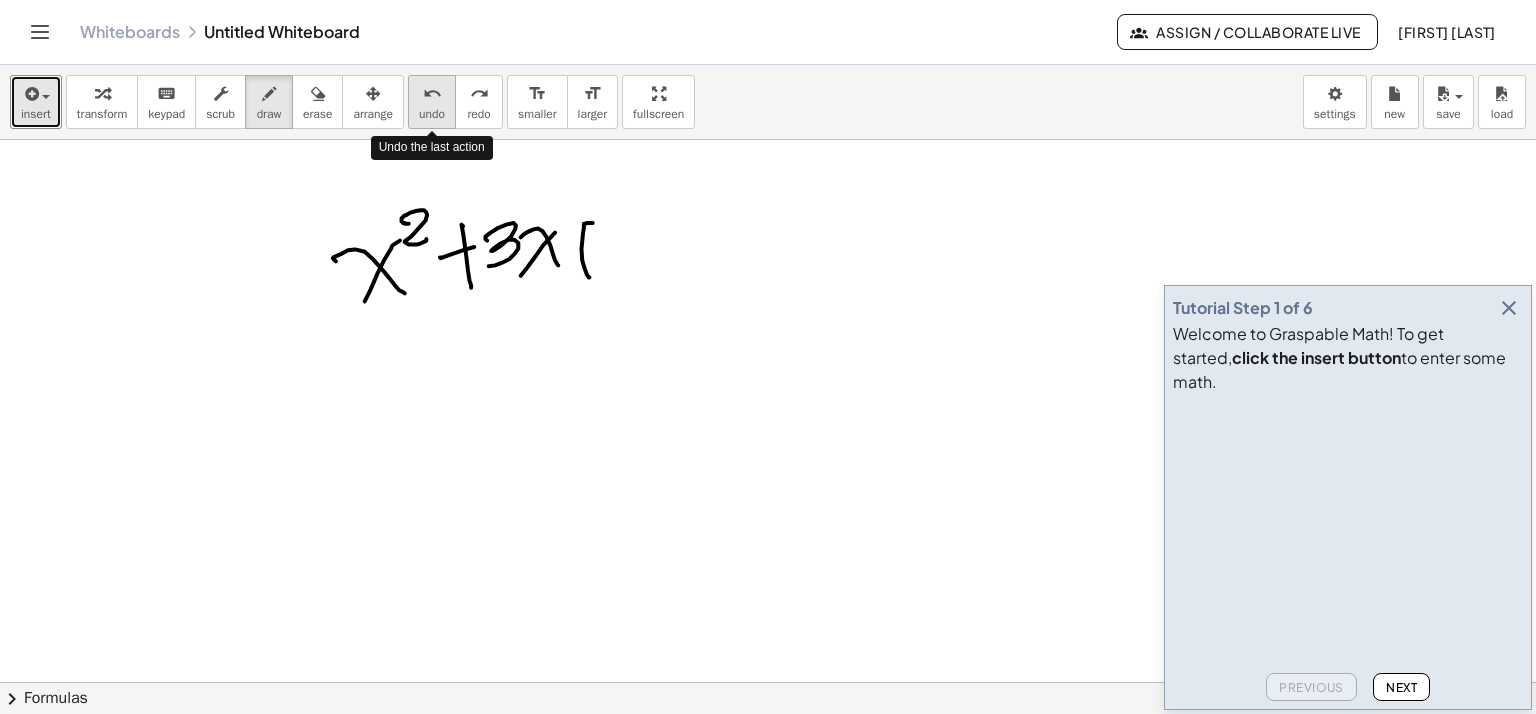 click on "undo" at bounding box center (432, 94) 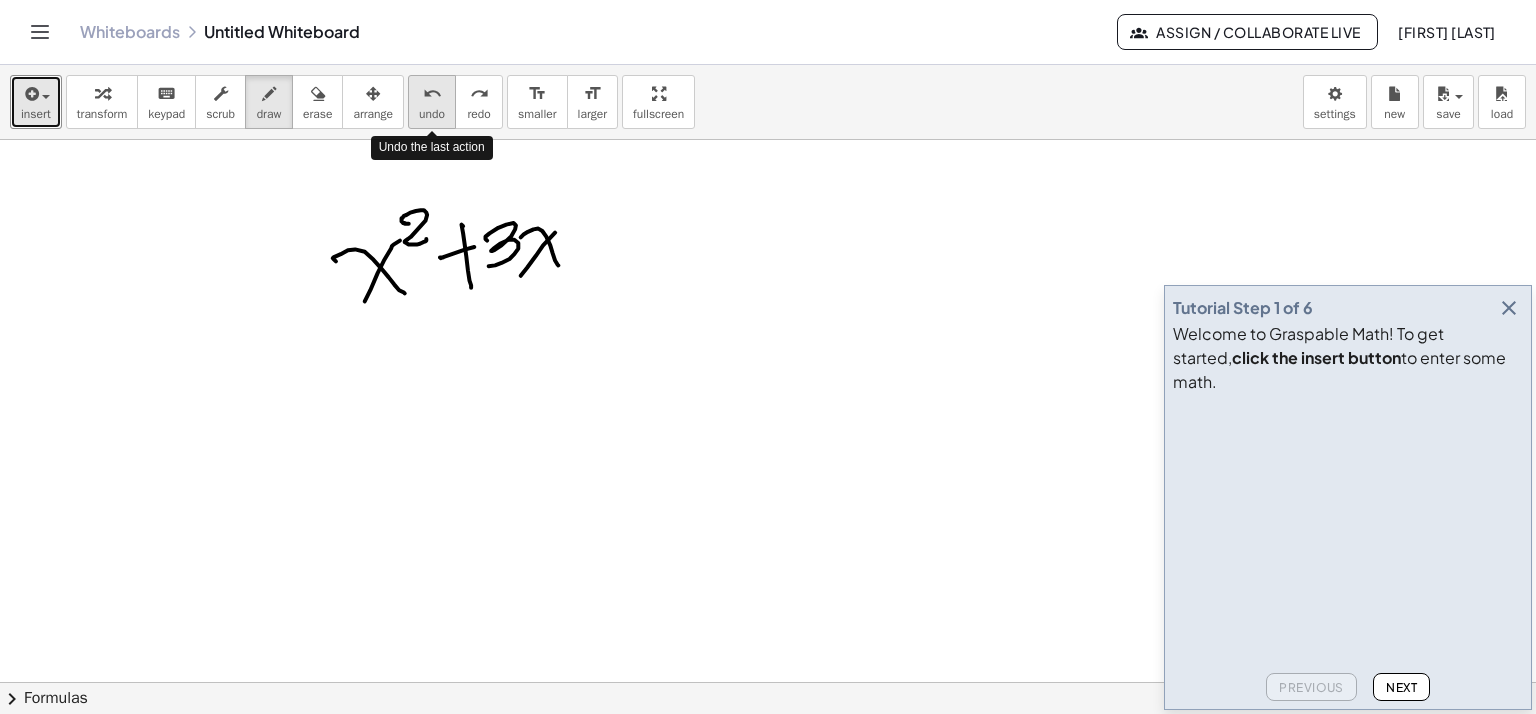 click on "undo" at bounding box center (432, 94) 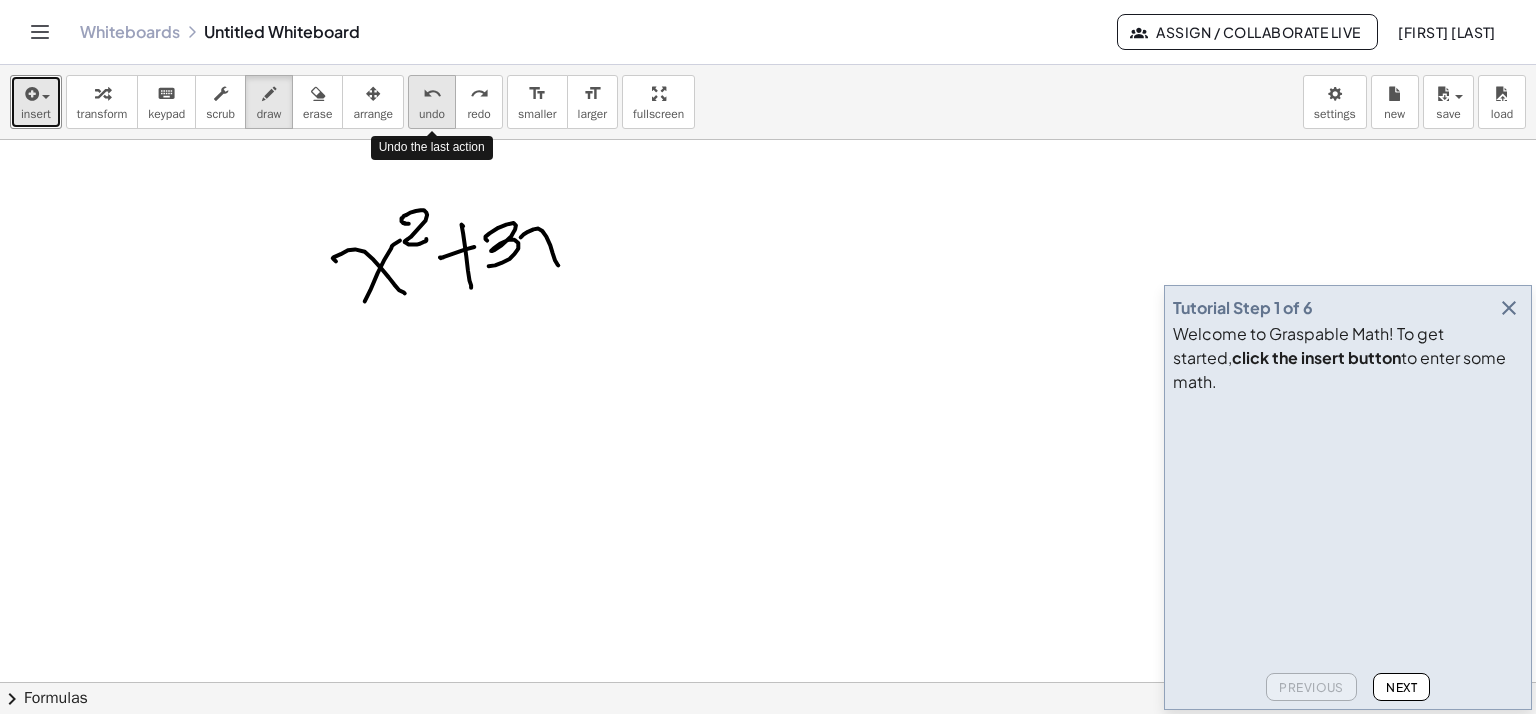 click on "undo" at bounding box center (432, 94) 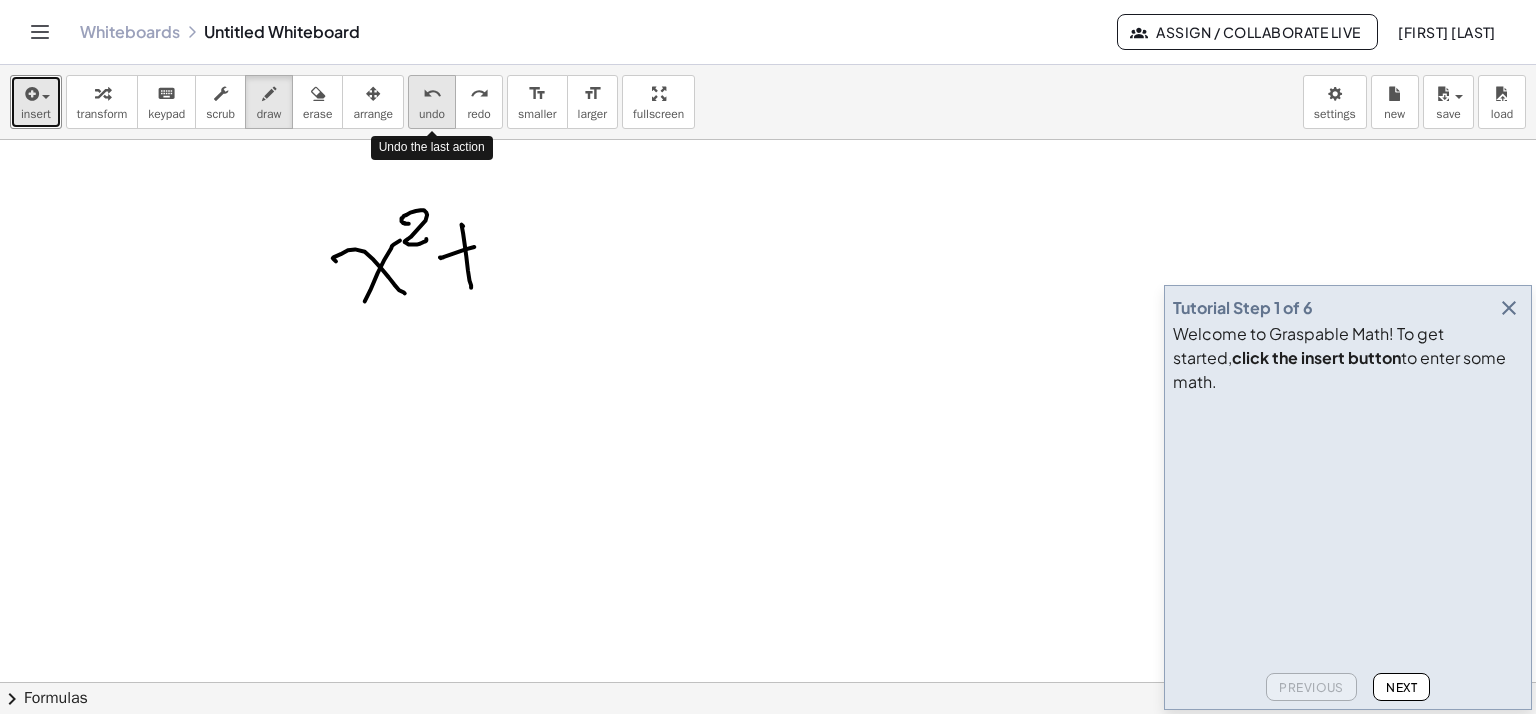click on "undo" at bounding box center (432, 94) 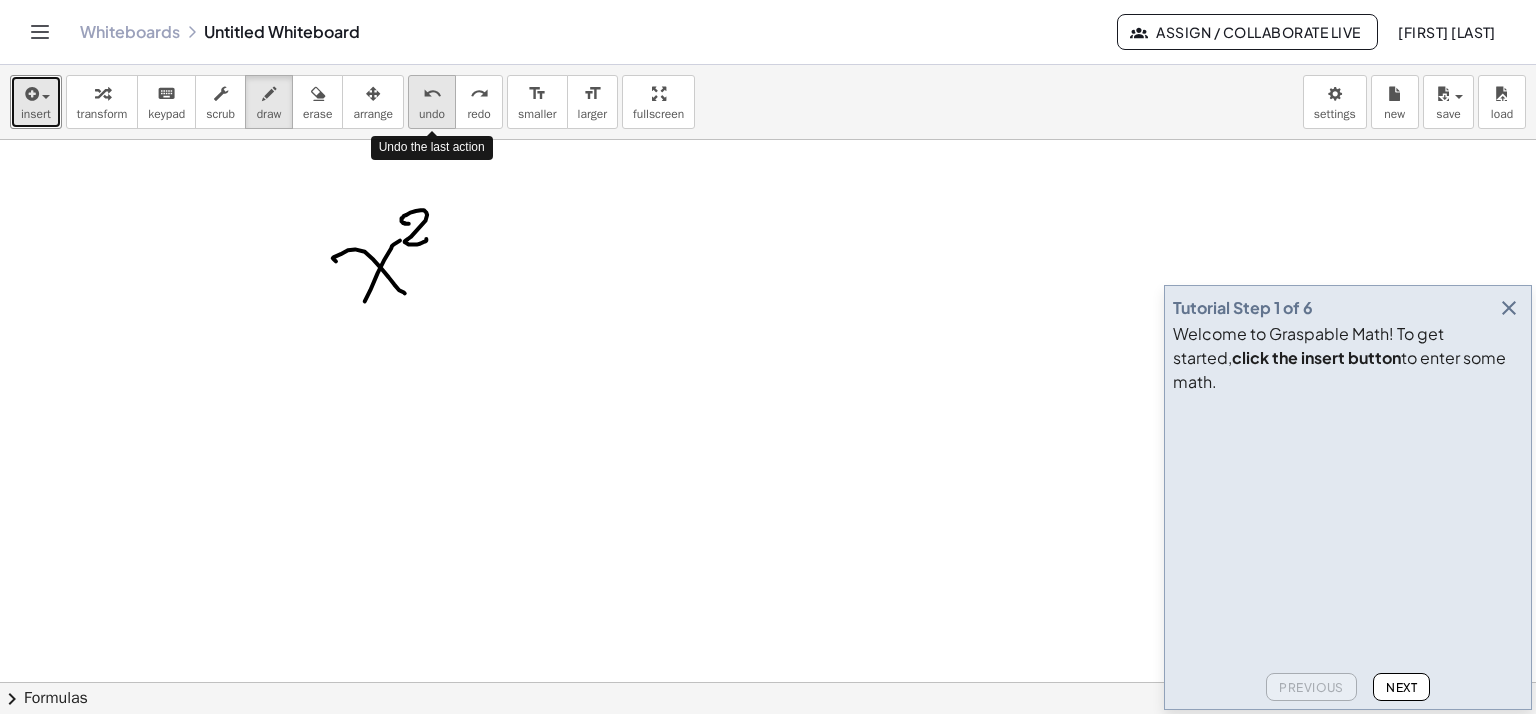 click on "undo" at bounding box center [432, 94] 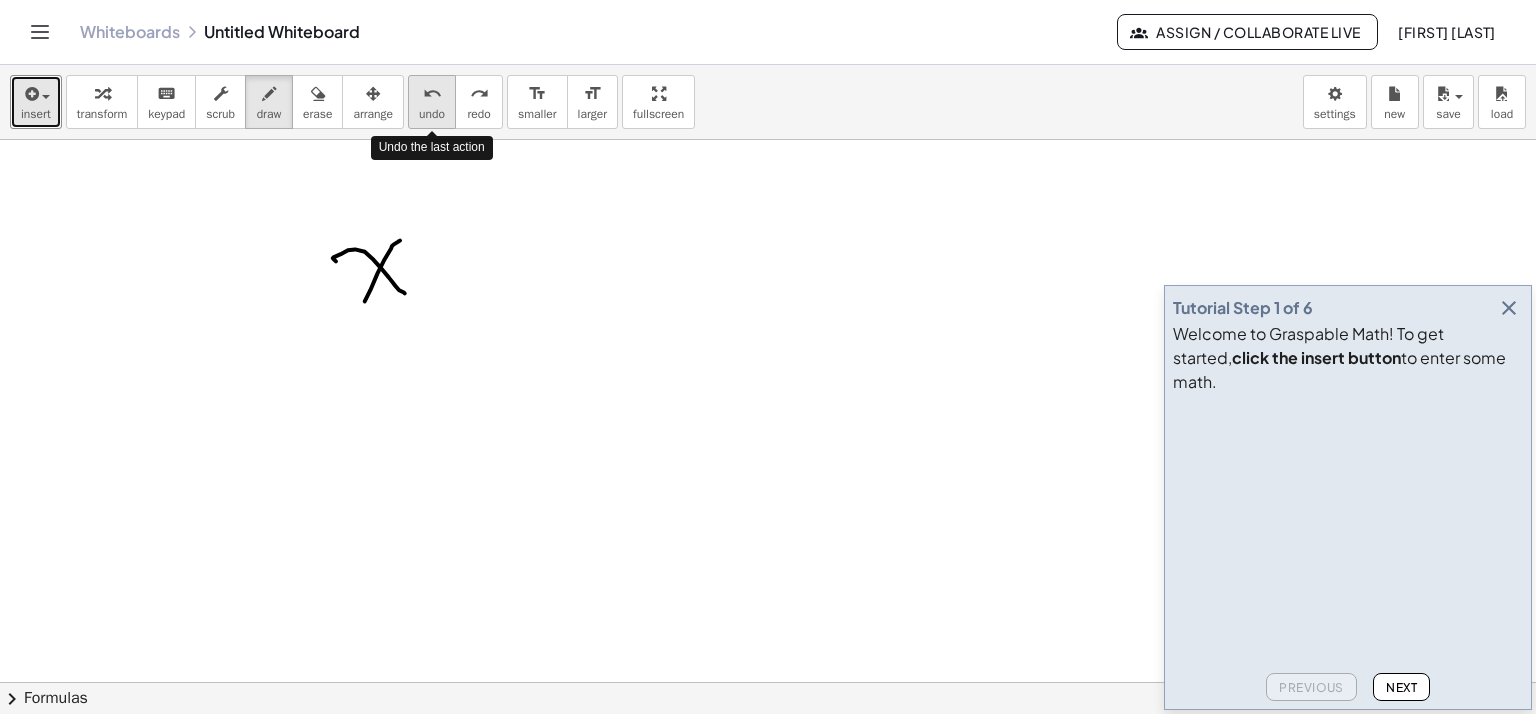 click on "undo" at bounding box center (432, 94) 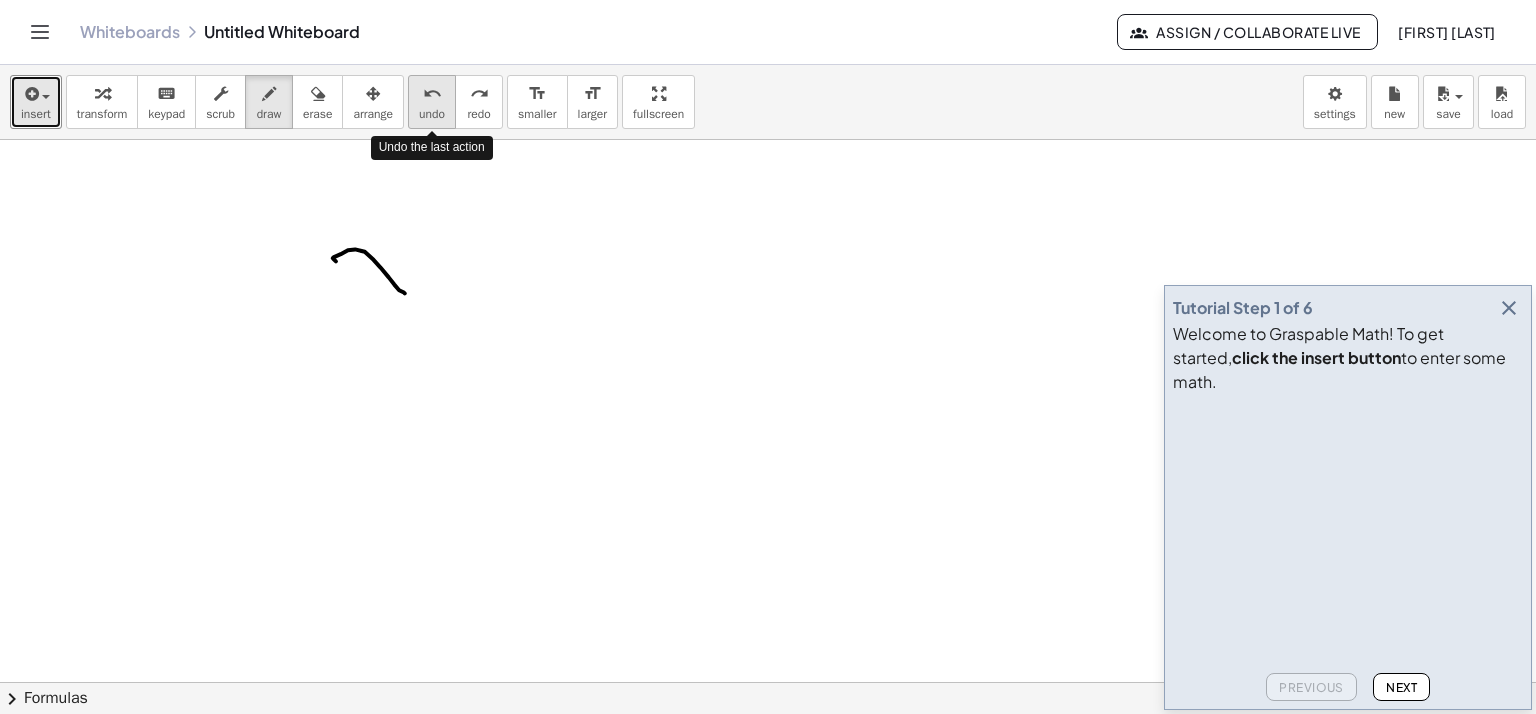 click on "undo" at bounding box center (432, 94) 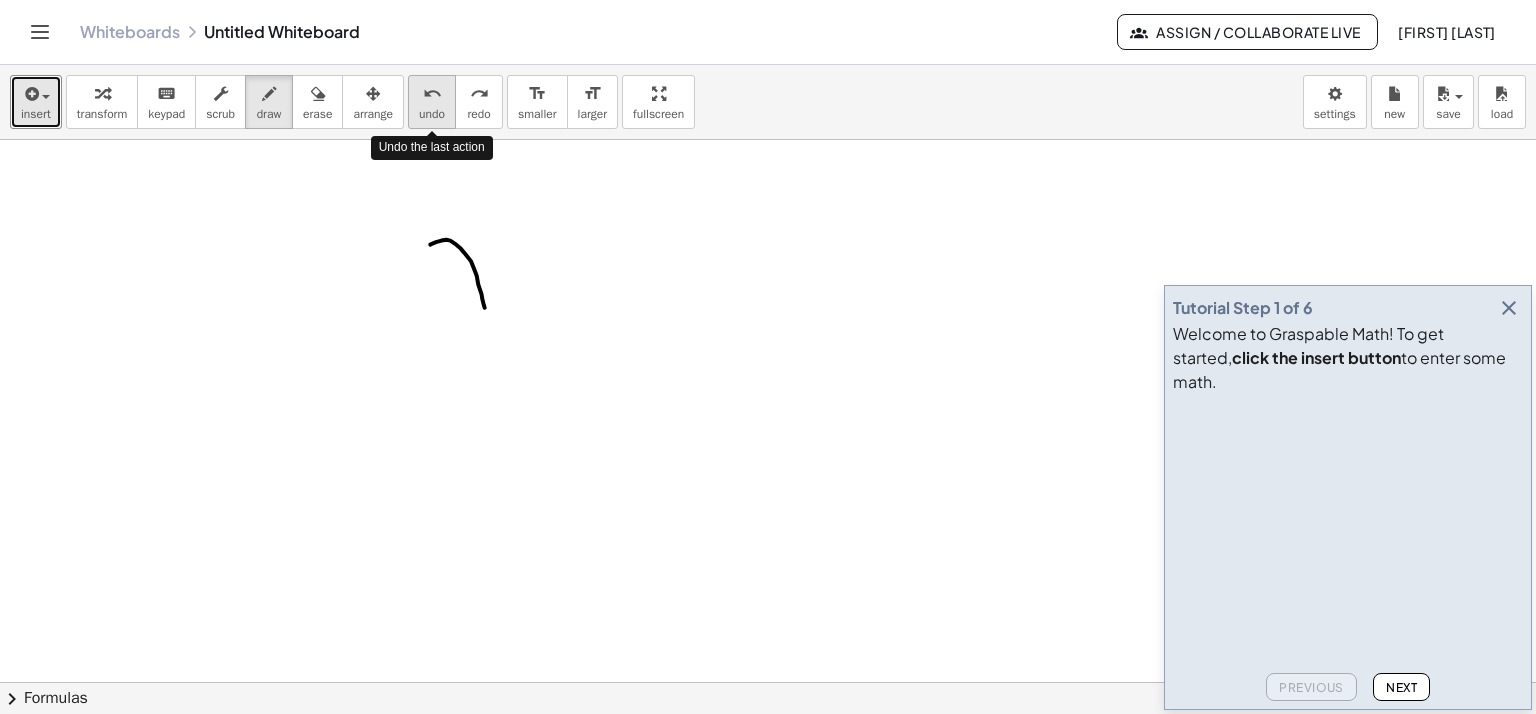 click on "undo" at bounding box center (432, 94) 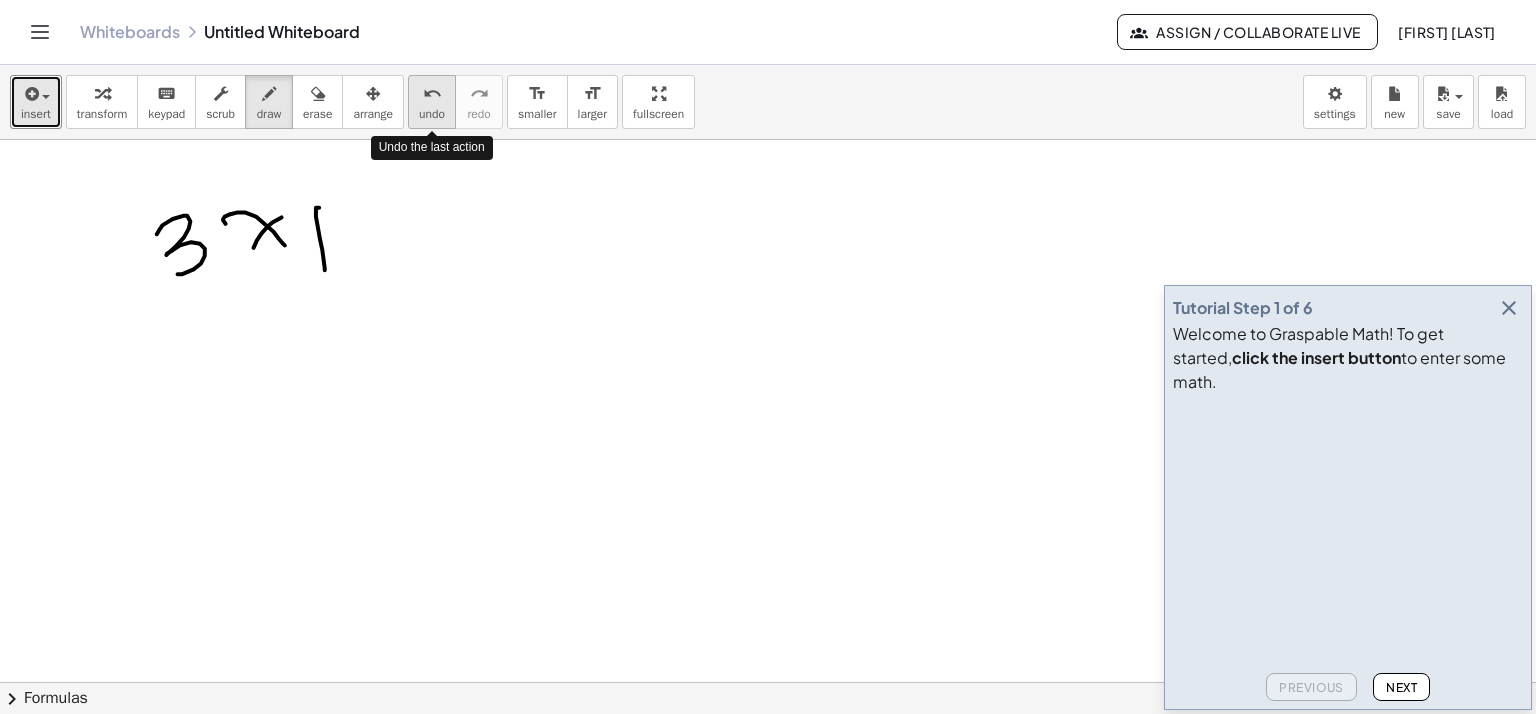 click on "undo" at bounding box center (432, 94) 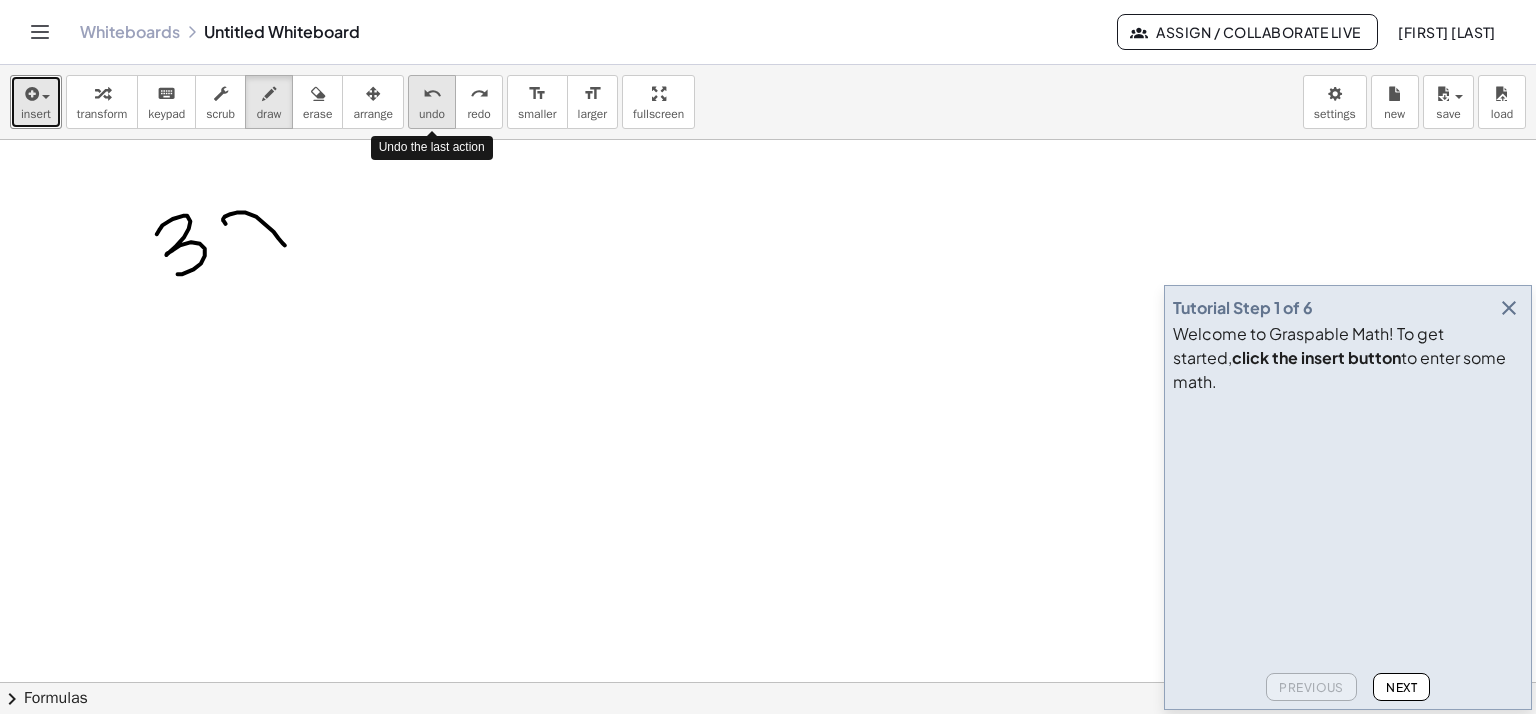 click on "undo" at bounding box center [432, 94] 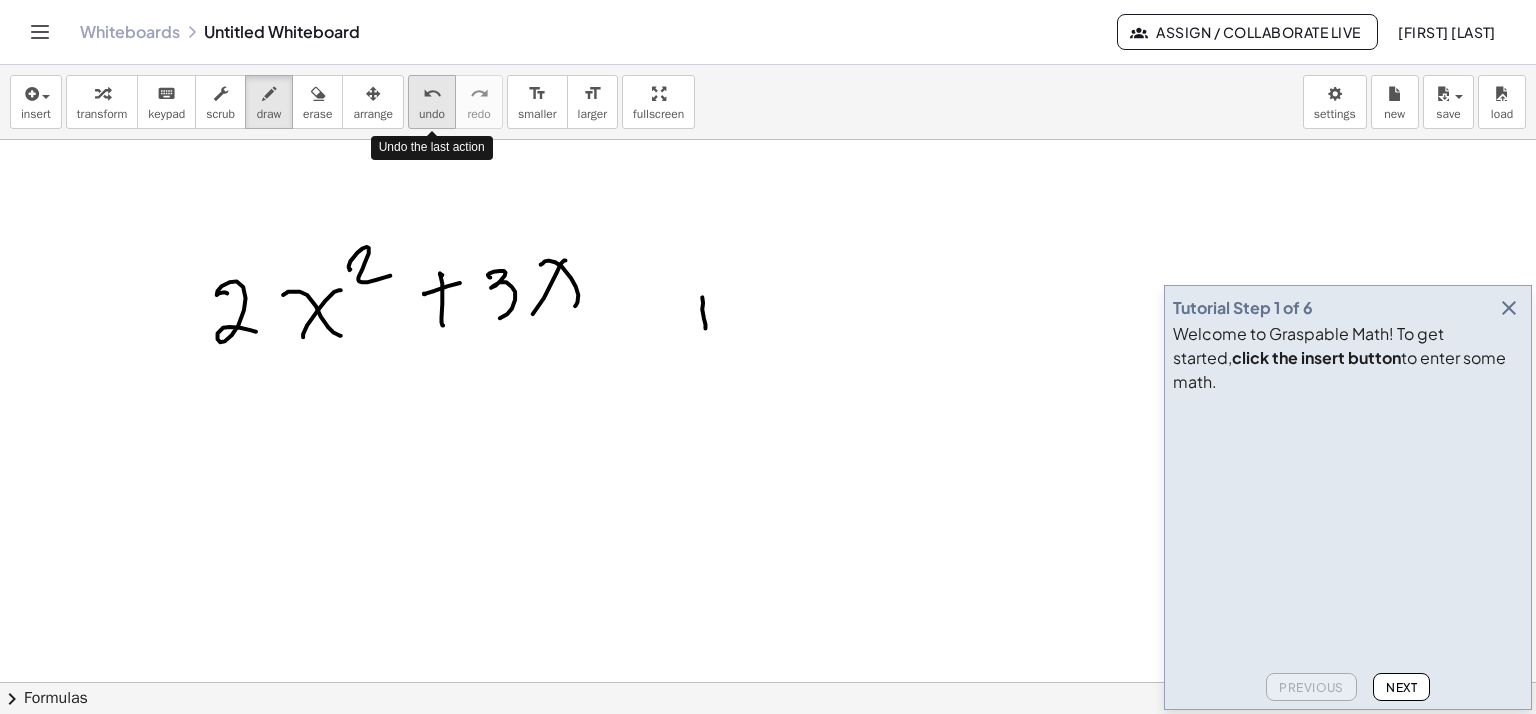 click on "undo" at bounding box center (432, 94) 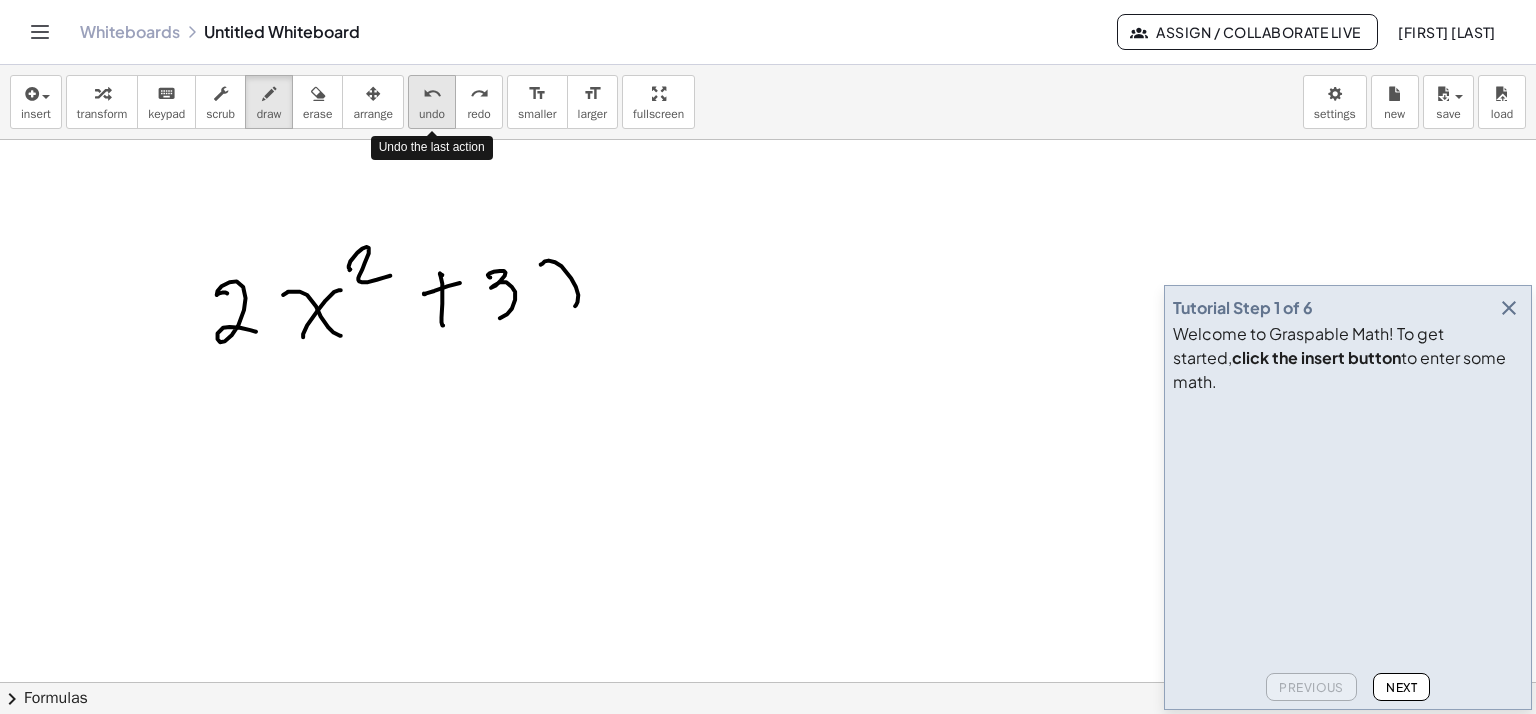 click on "undo" at bounding box center [432, 94] 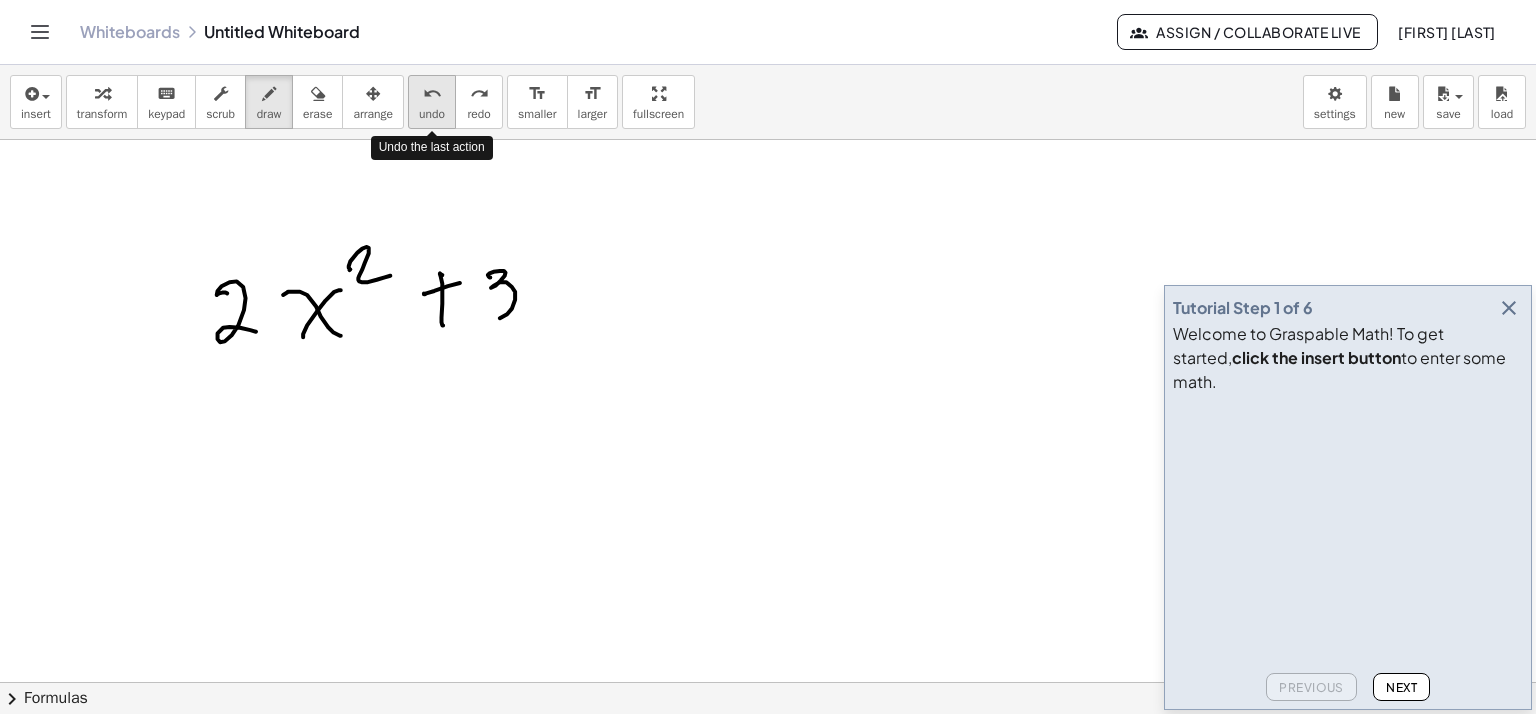 click on "undo" at bounding box center (432, 94) 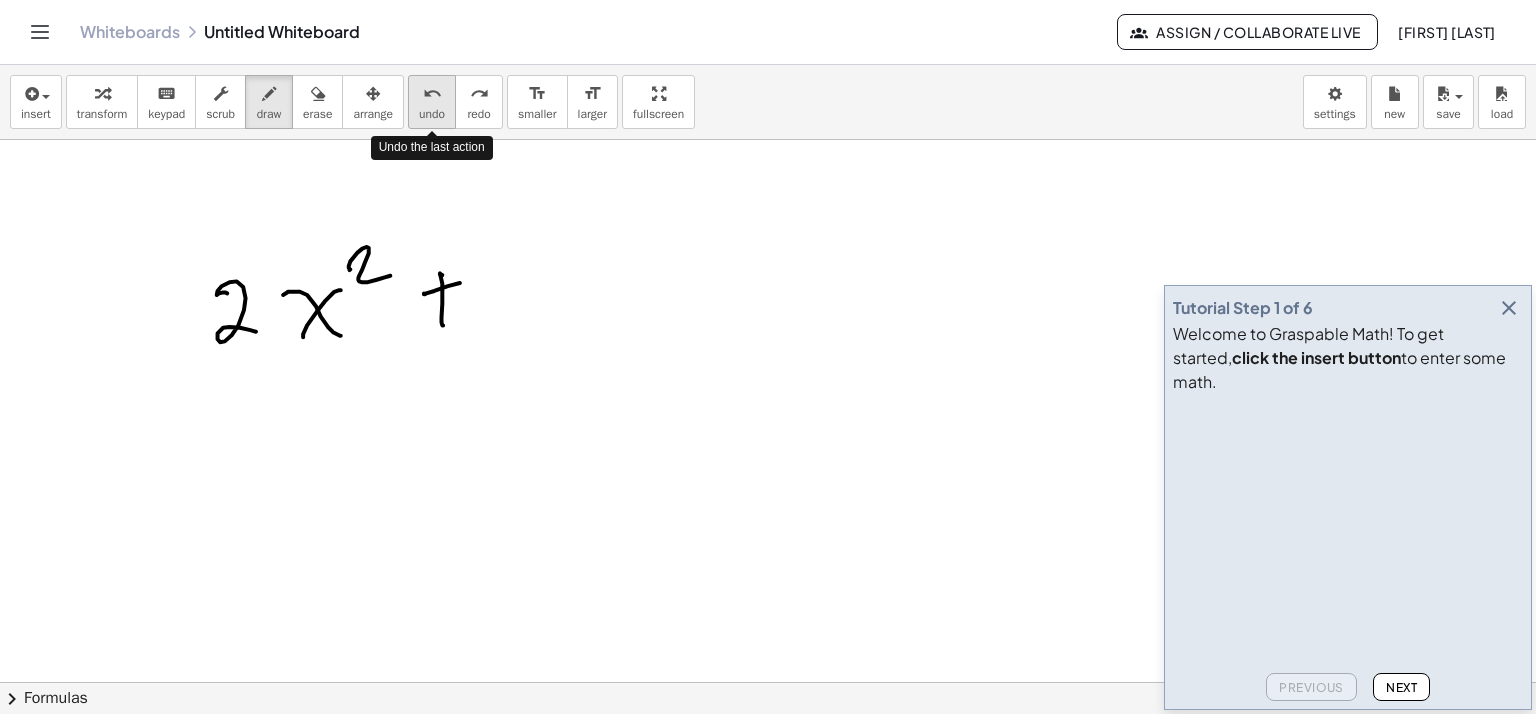 click on "undo" at bounding box center [432, 94] 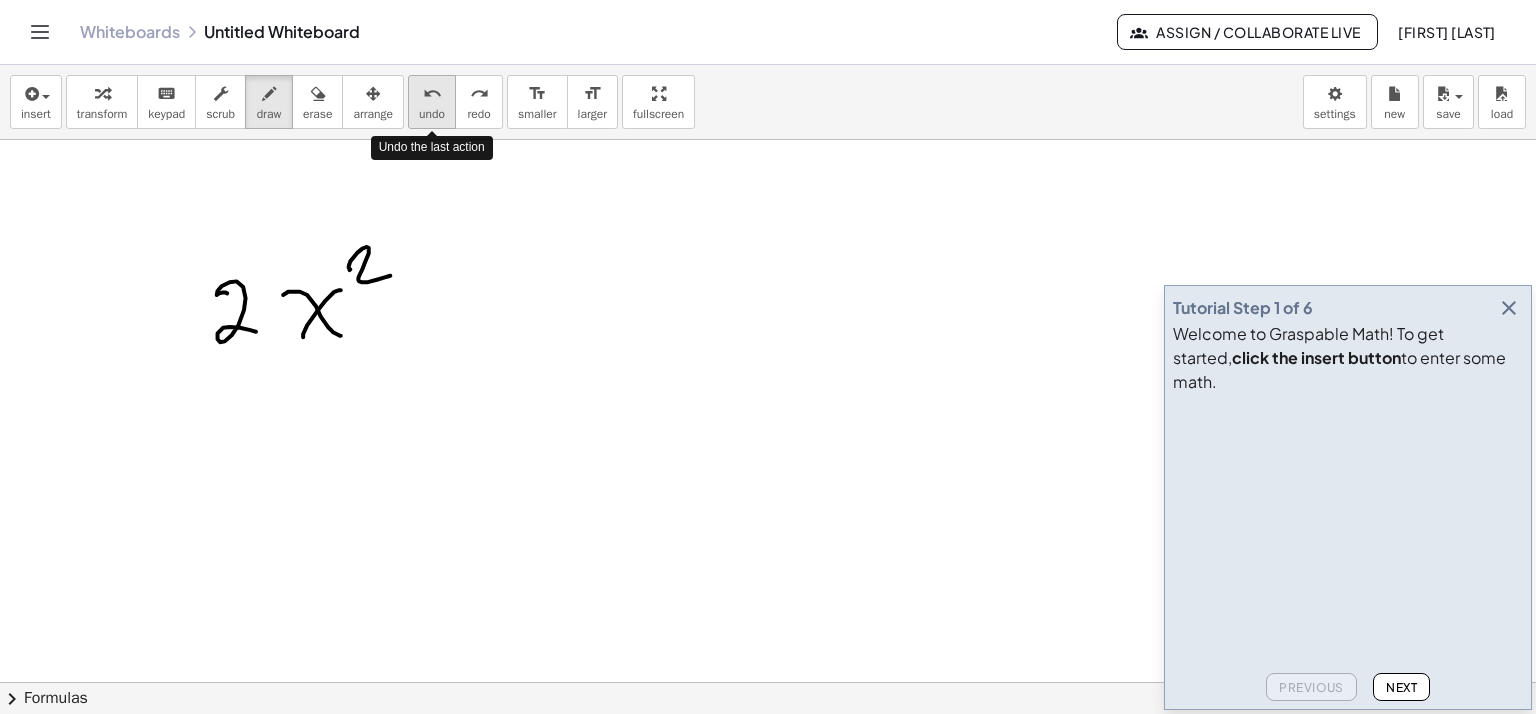 click on "undo" at bounding box center (432, 94) 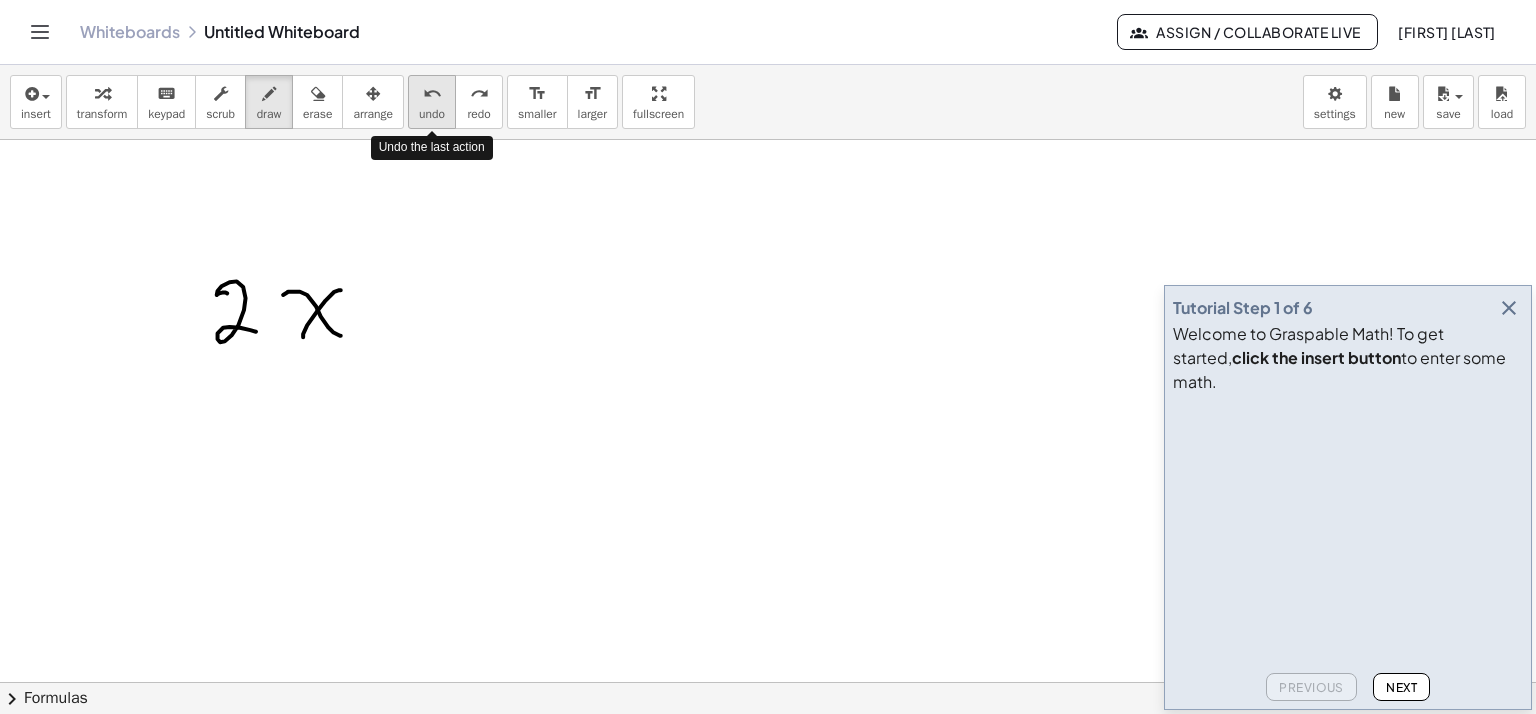 click on "undo" at bounding box center (432, 94) 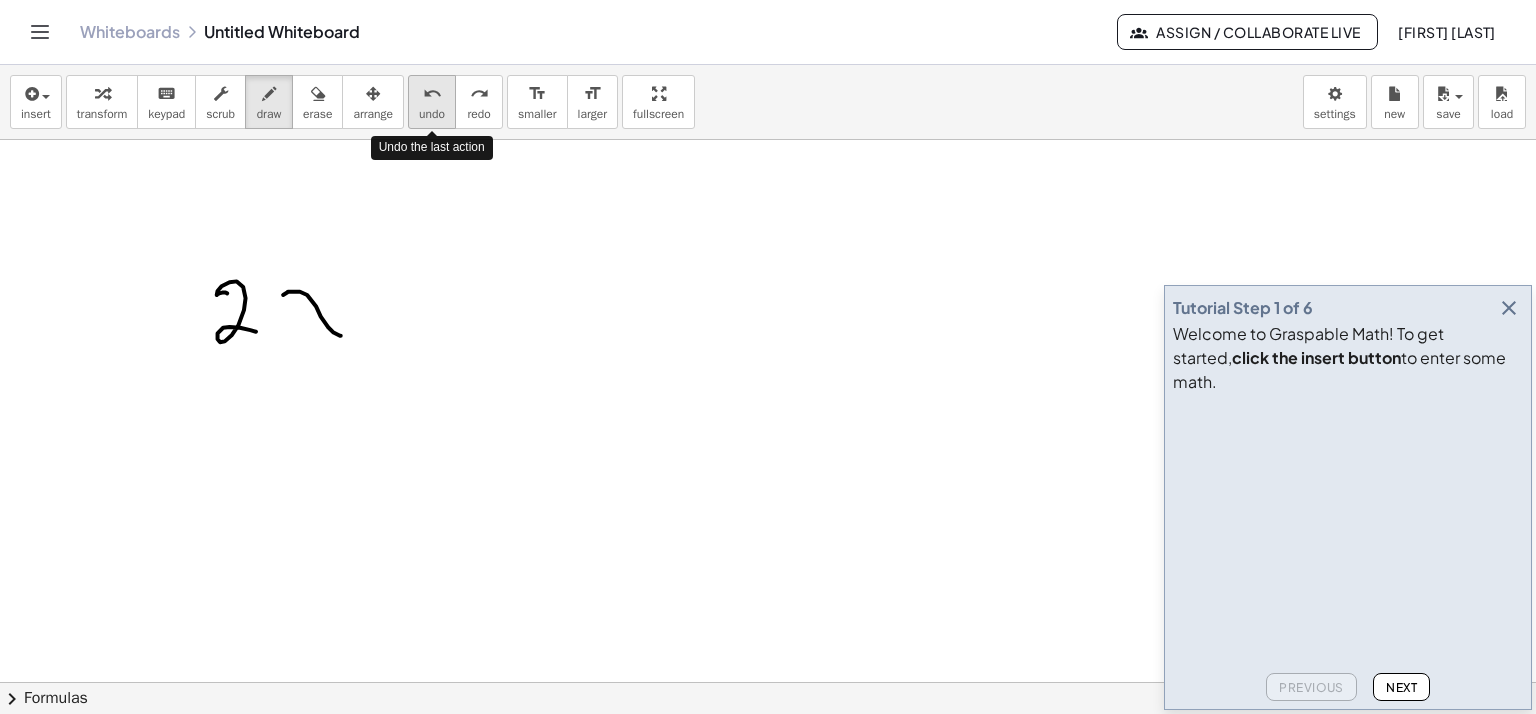 click on "undo" at bounding box center (432, 94) 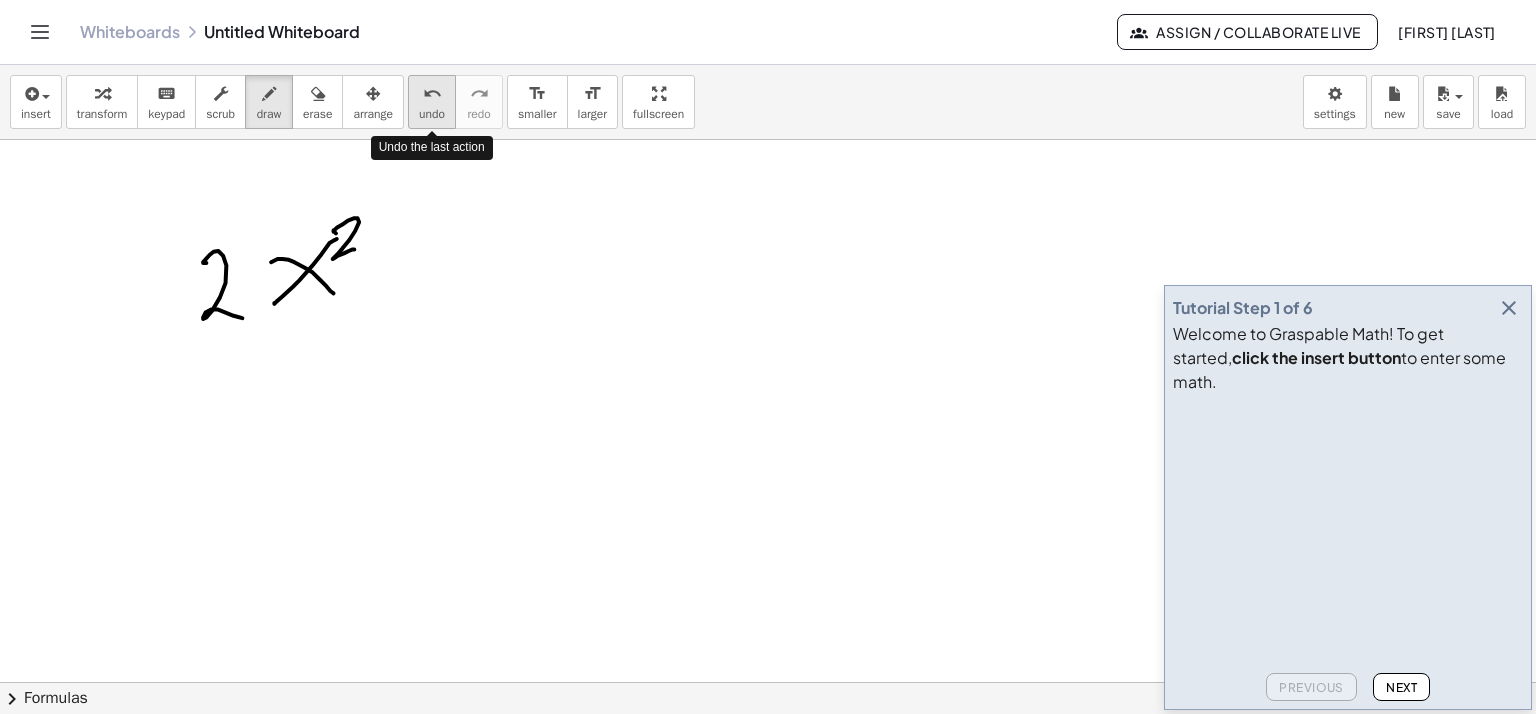 click on "undo" at bounding box center [432, 94] 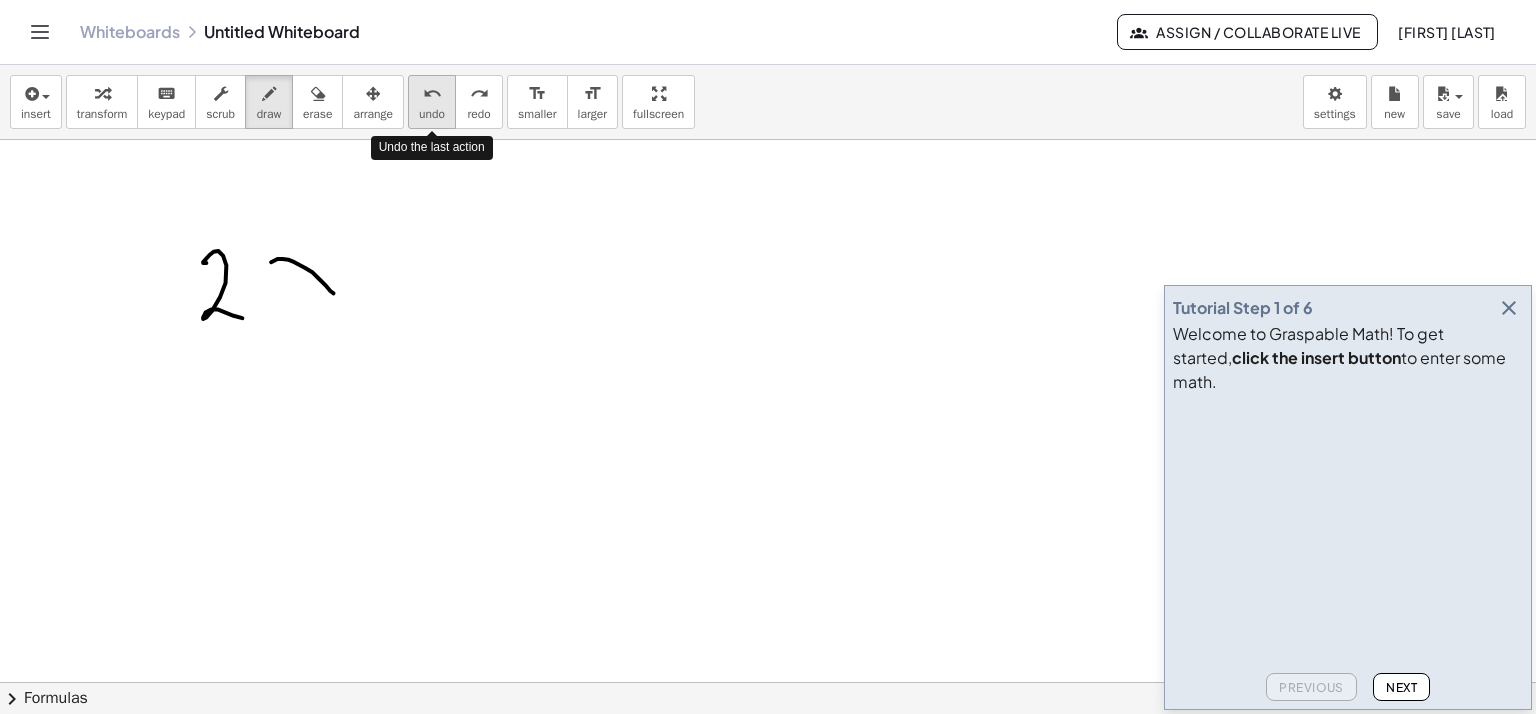 click on "undo" at bounding box center [432, 94] 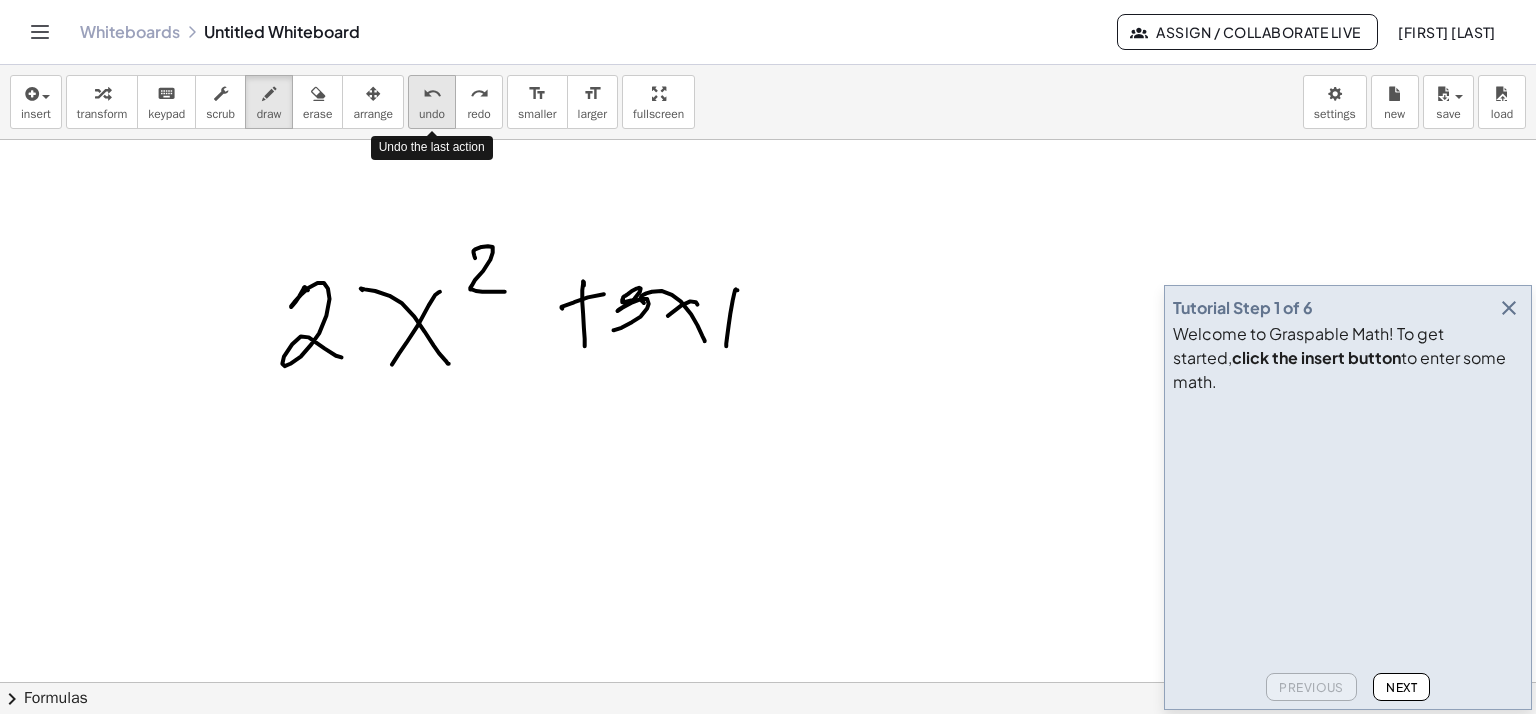click on "undo" at bounding box center (432, 94) 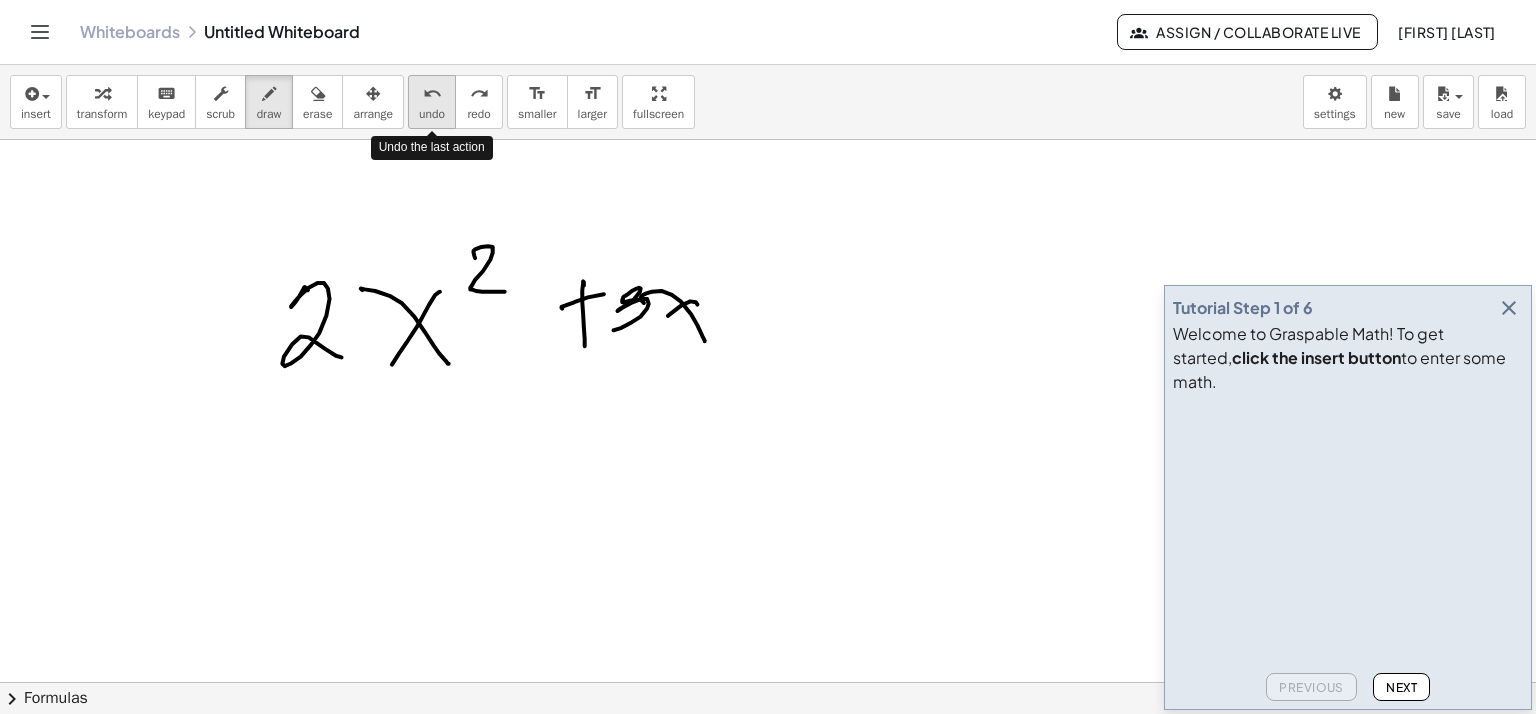 click on "undo" at bounding box center (432, 94) 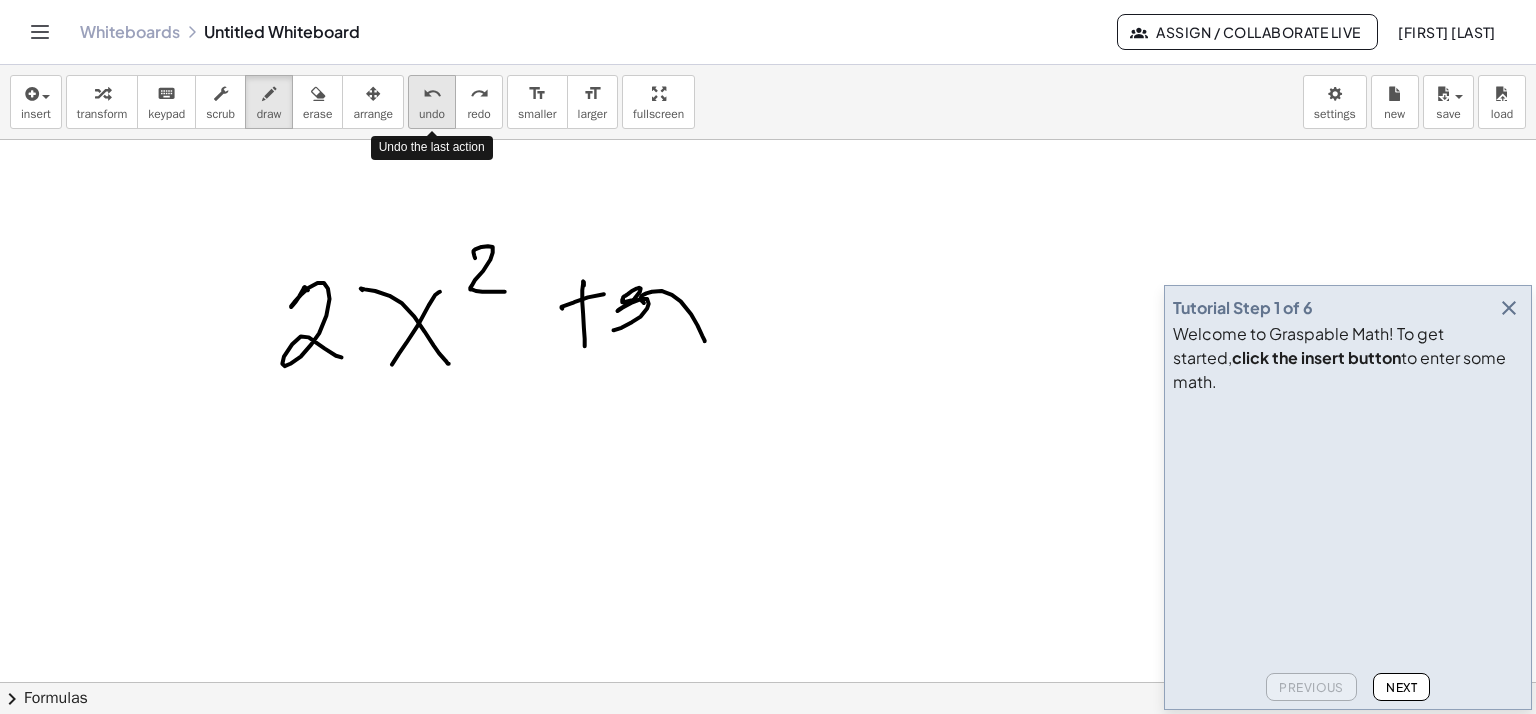 click on "undo" at bounding box center (432, 94) 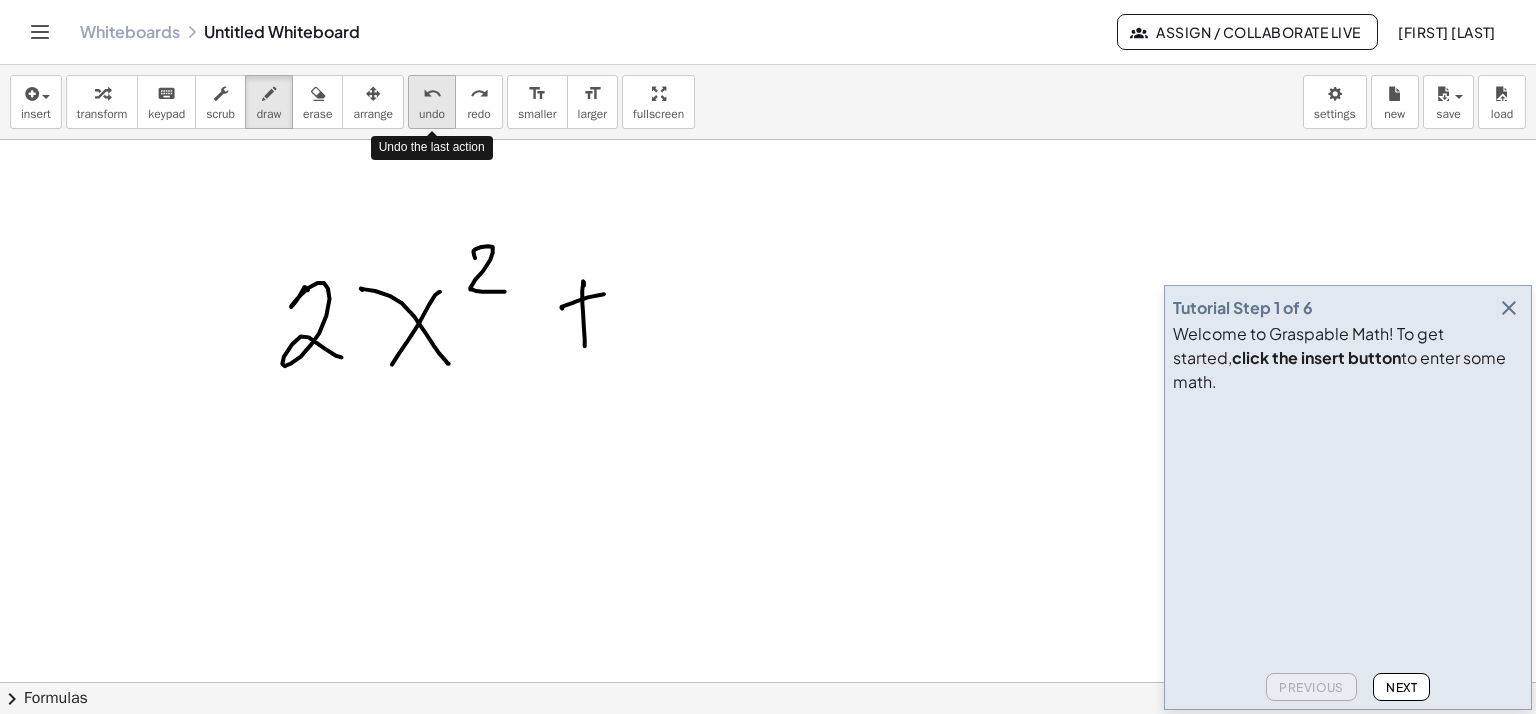 click on "undo" at bounding box center (432, 94) 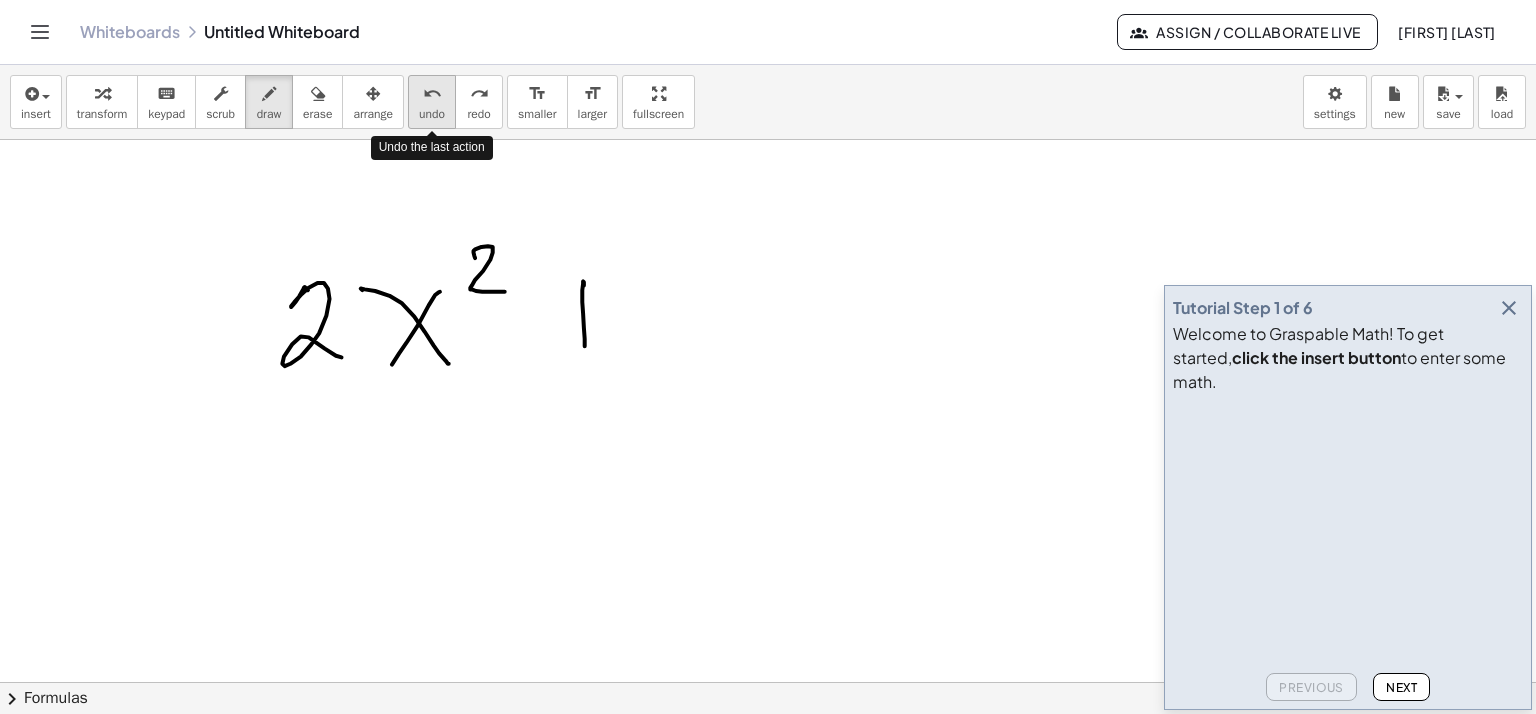 click on "undo" at bounding box center [432, 94] 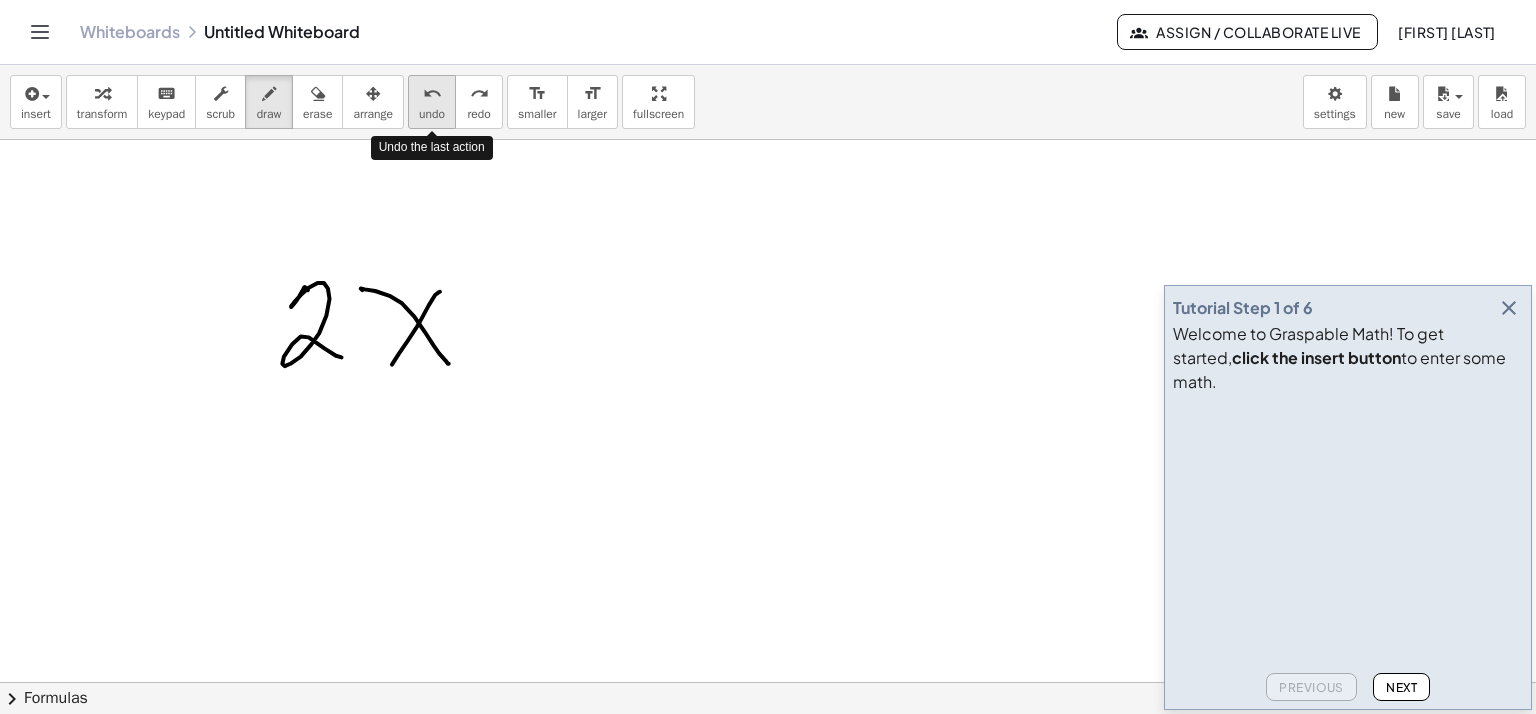 click on "undo" at bounding box center [432, 94] 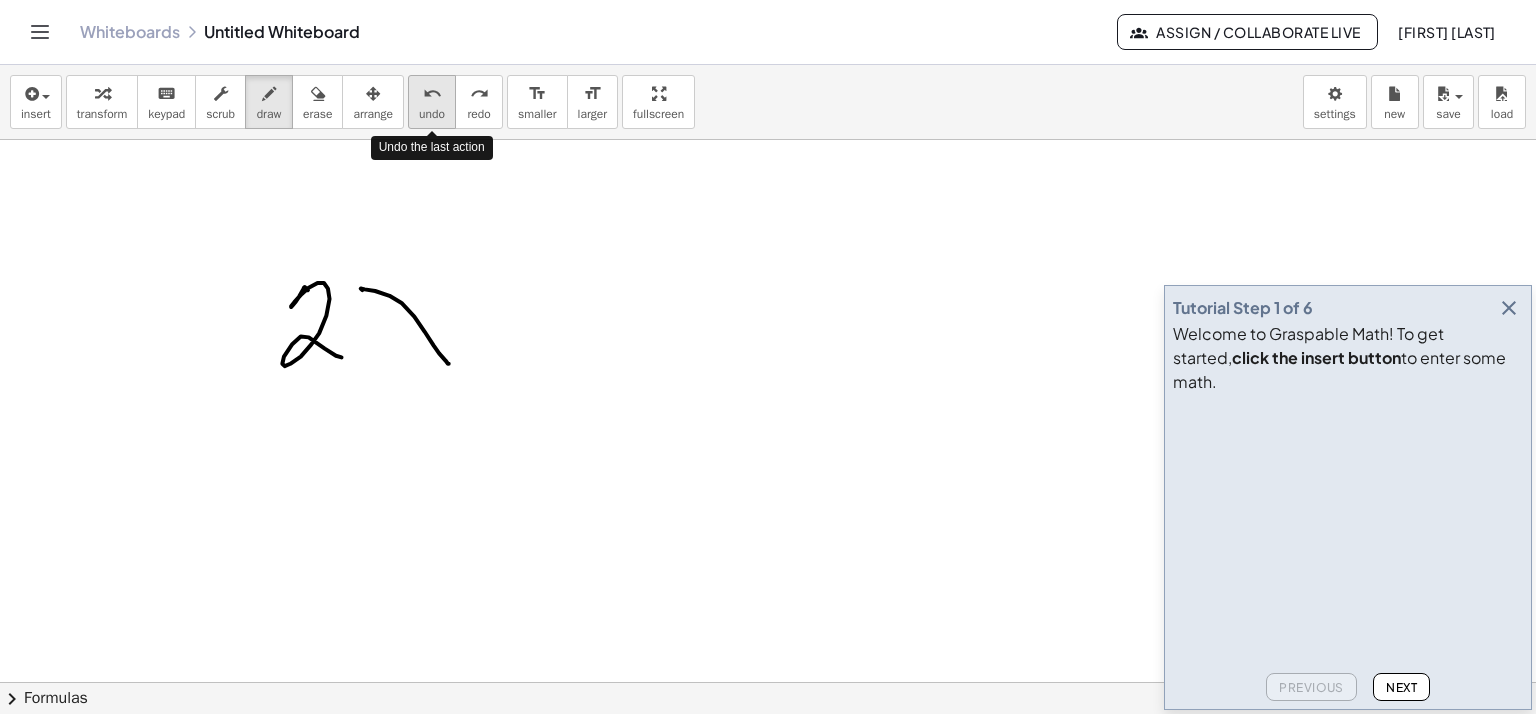 click on "undo" at bounding box center [432, 94] 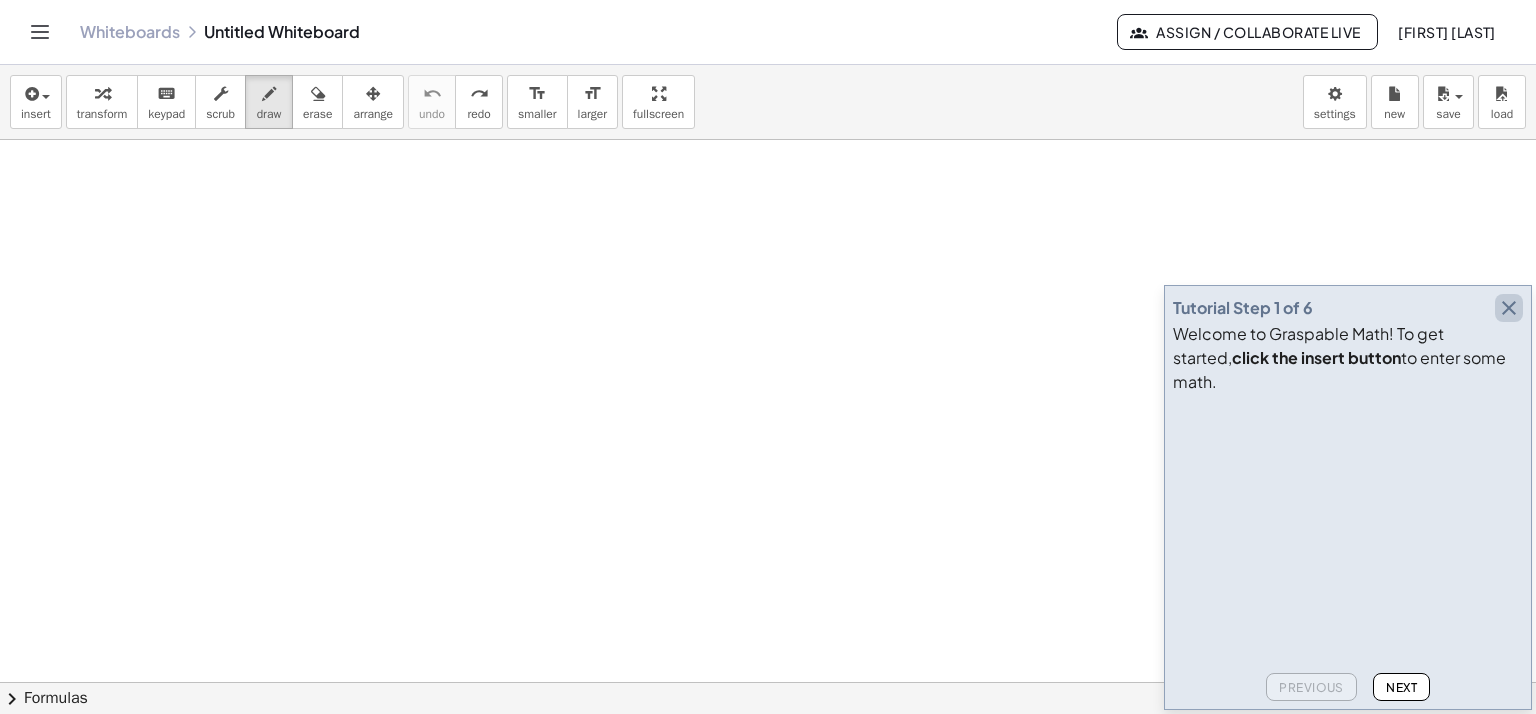 click at bounding box center [1509, 308] 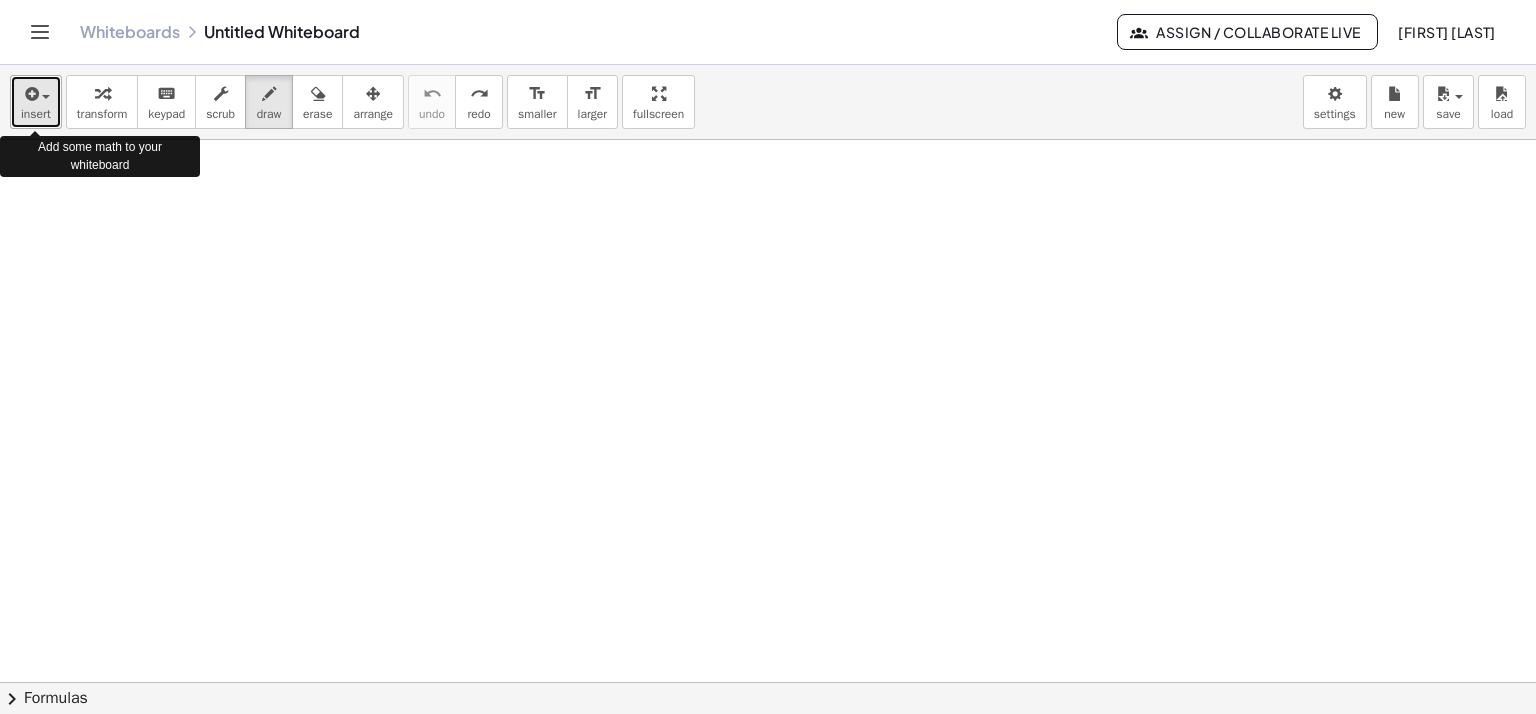 click at bounding box center (41, 96) 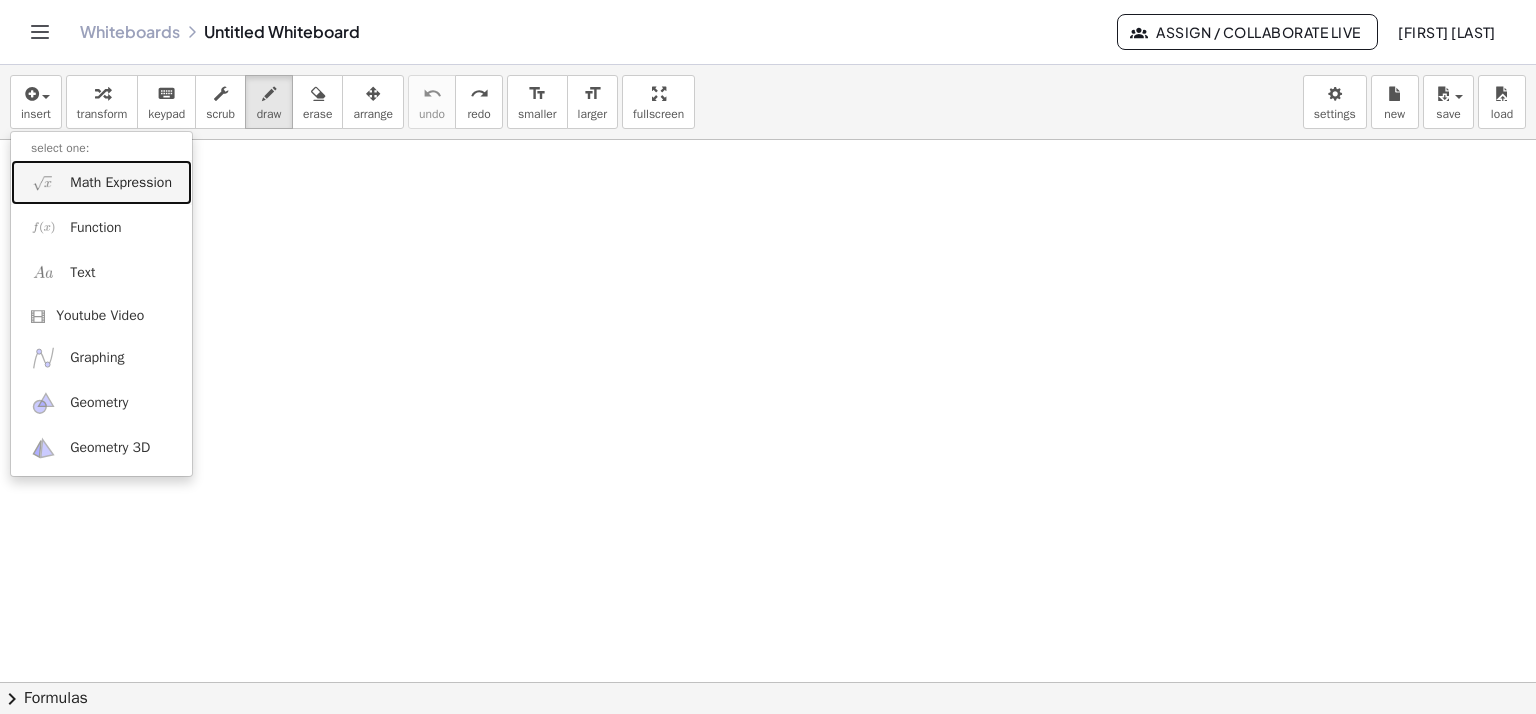 click on "Math Expression" at bounding box center [121, 183] 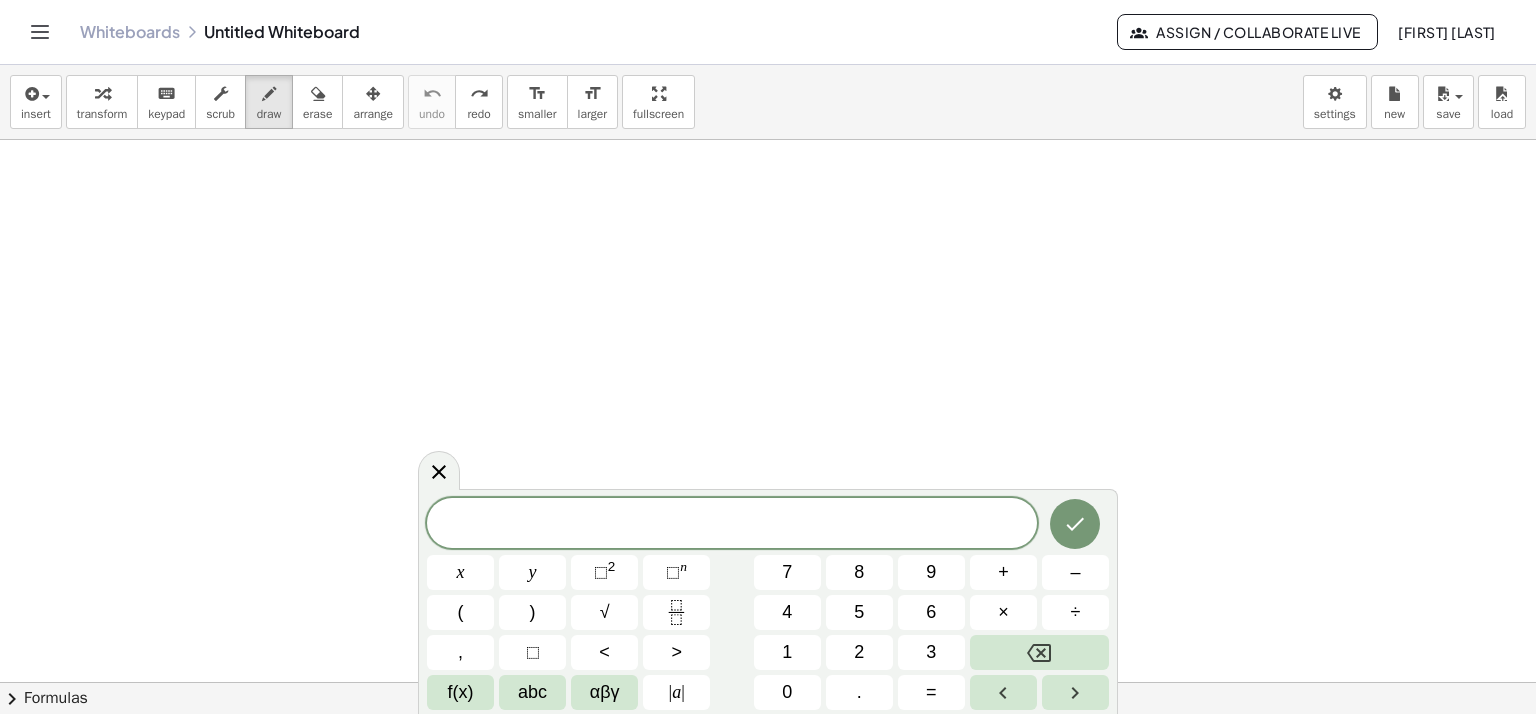 click 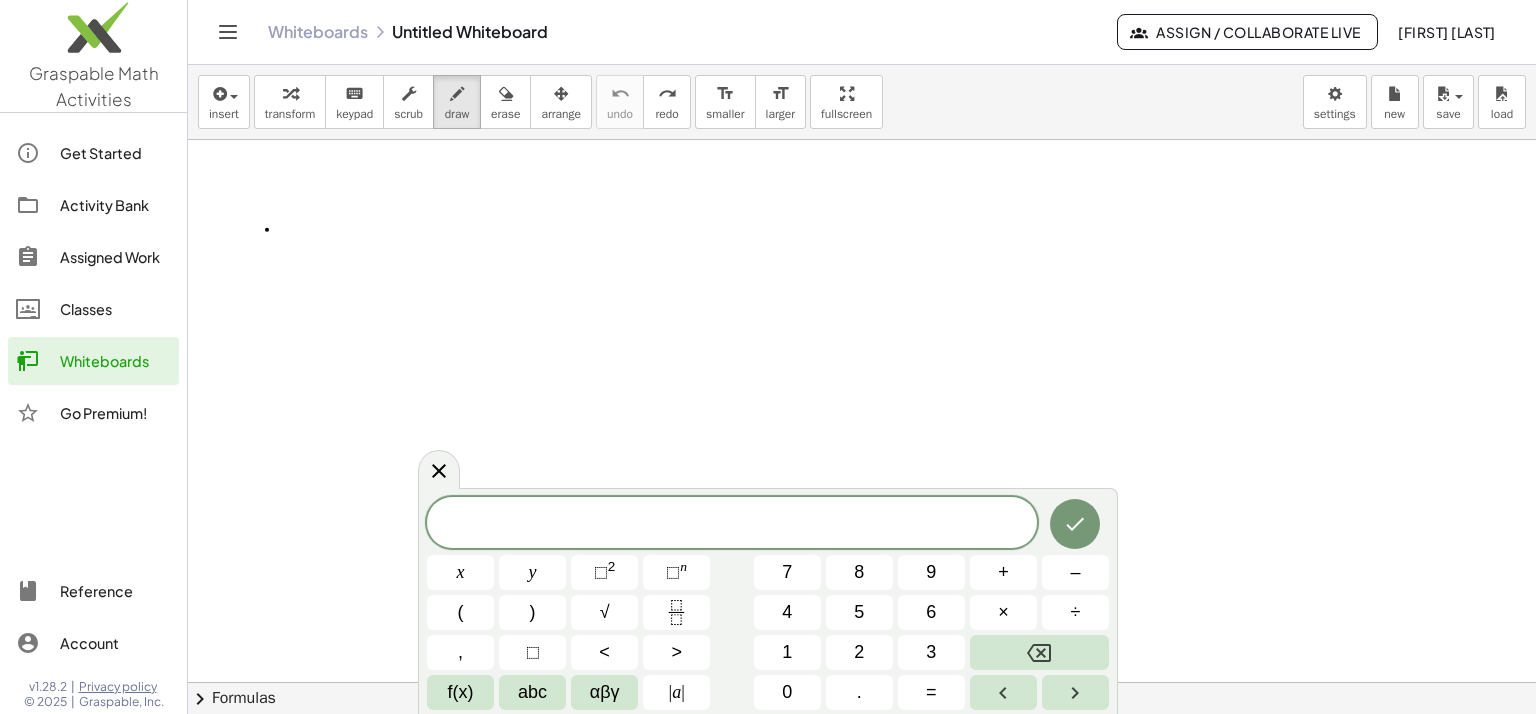 click at bounding box center (862, 747) 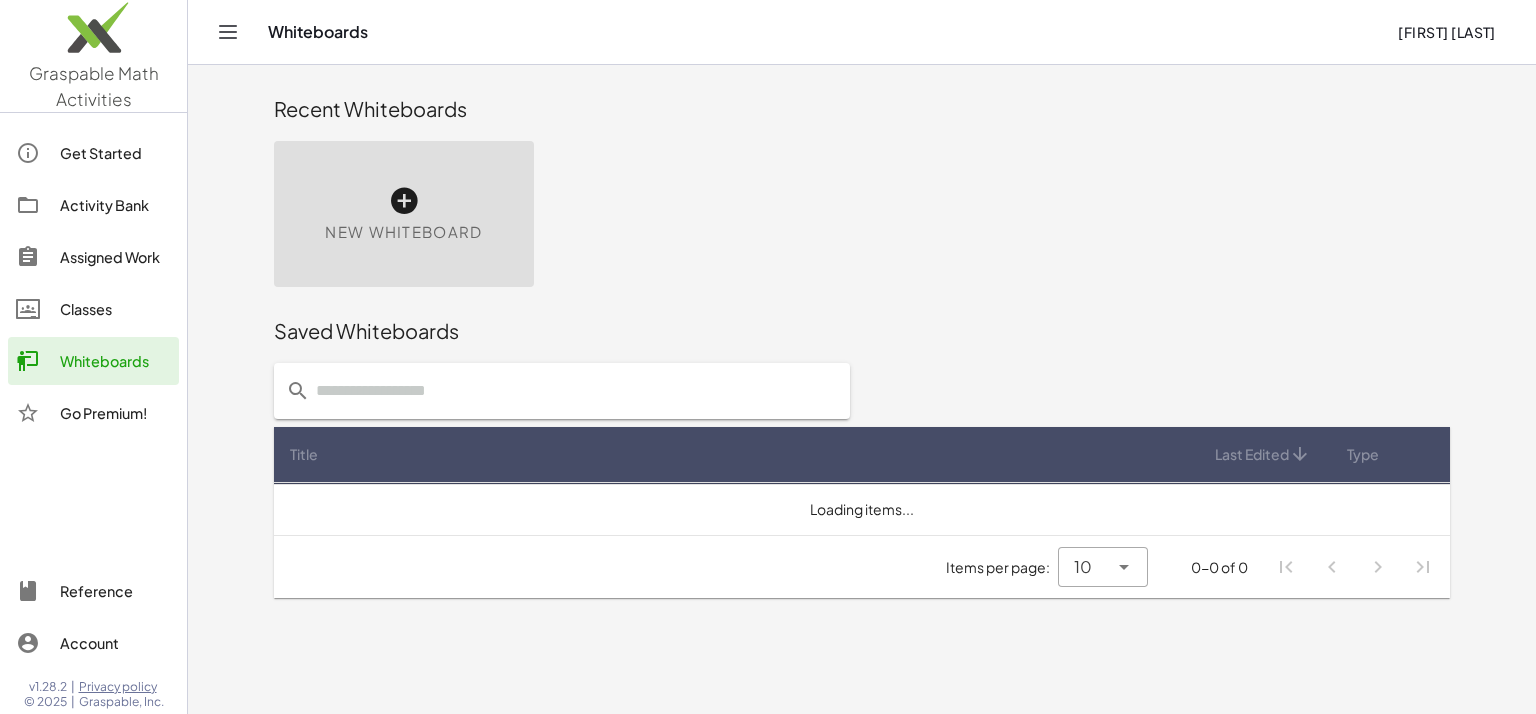 scroll, scrollTop: 0, scrollLeft: 0, axis: both 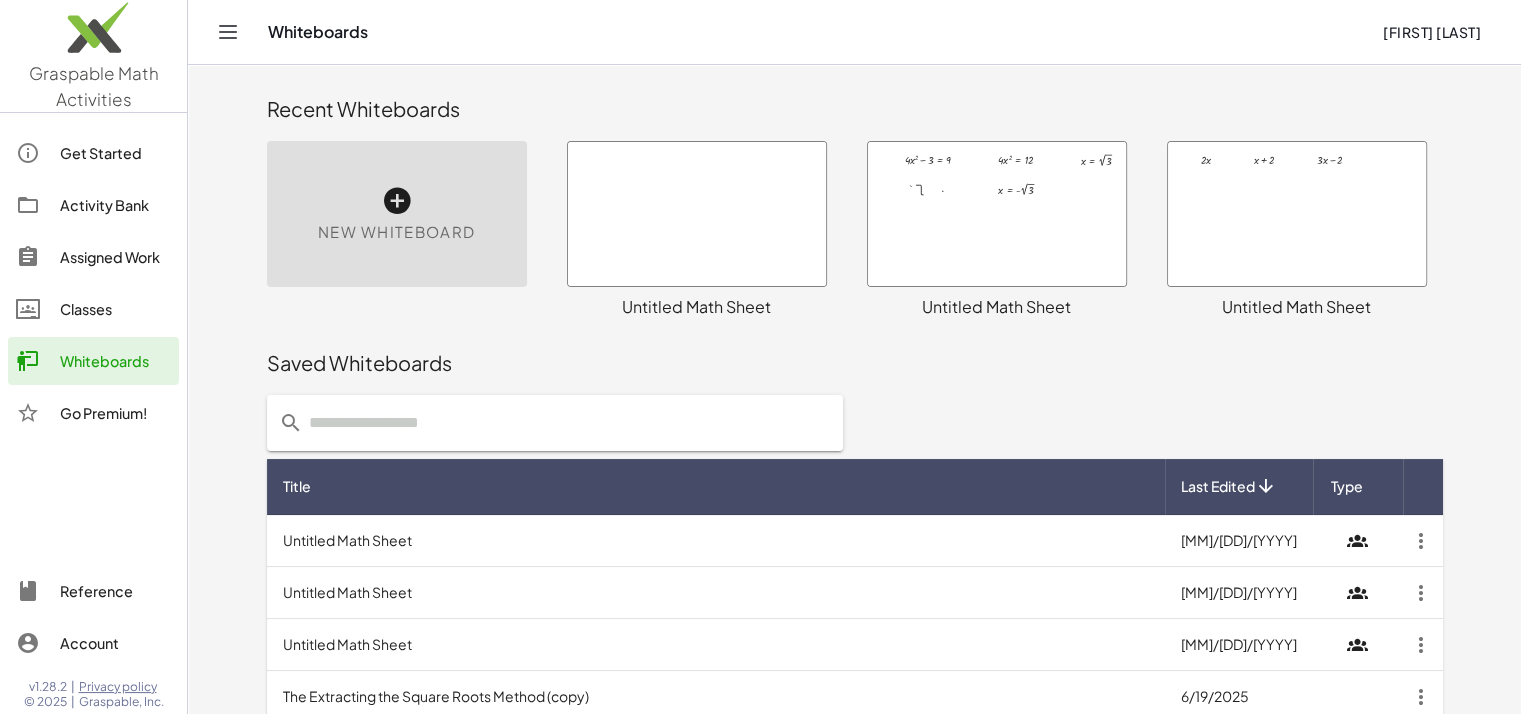 click at bounding box center [697, 214] 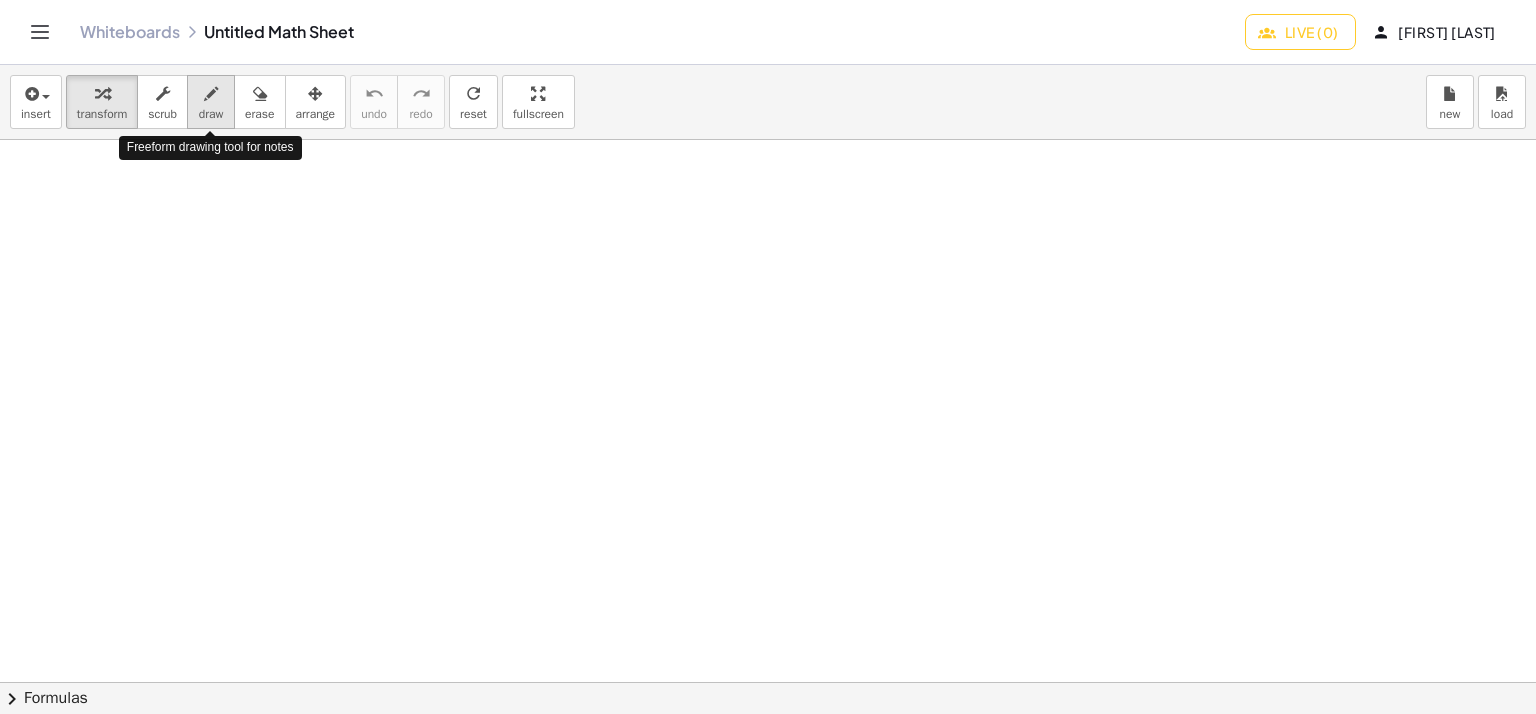 click at bounding box center (211, 94) 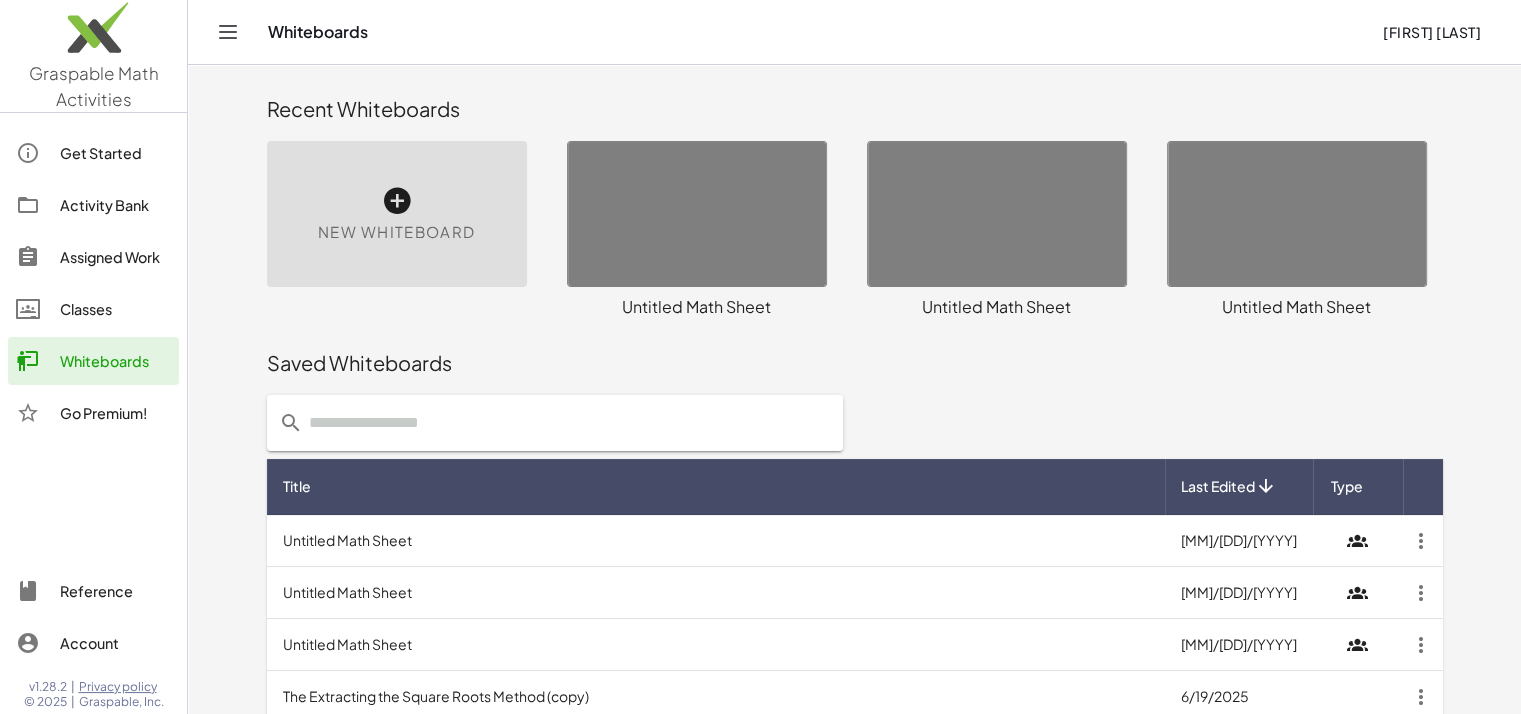 click at bounding box center (397, 201) 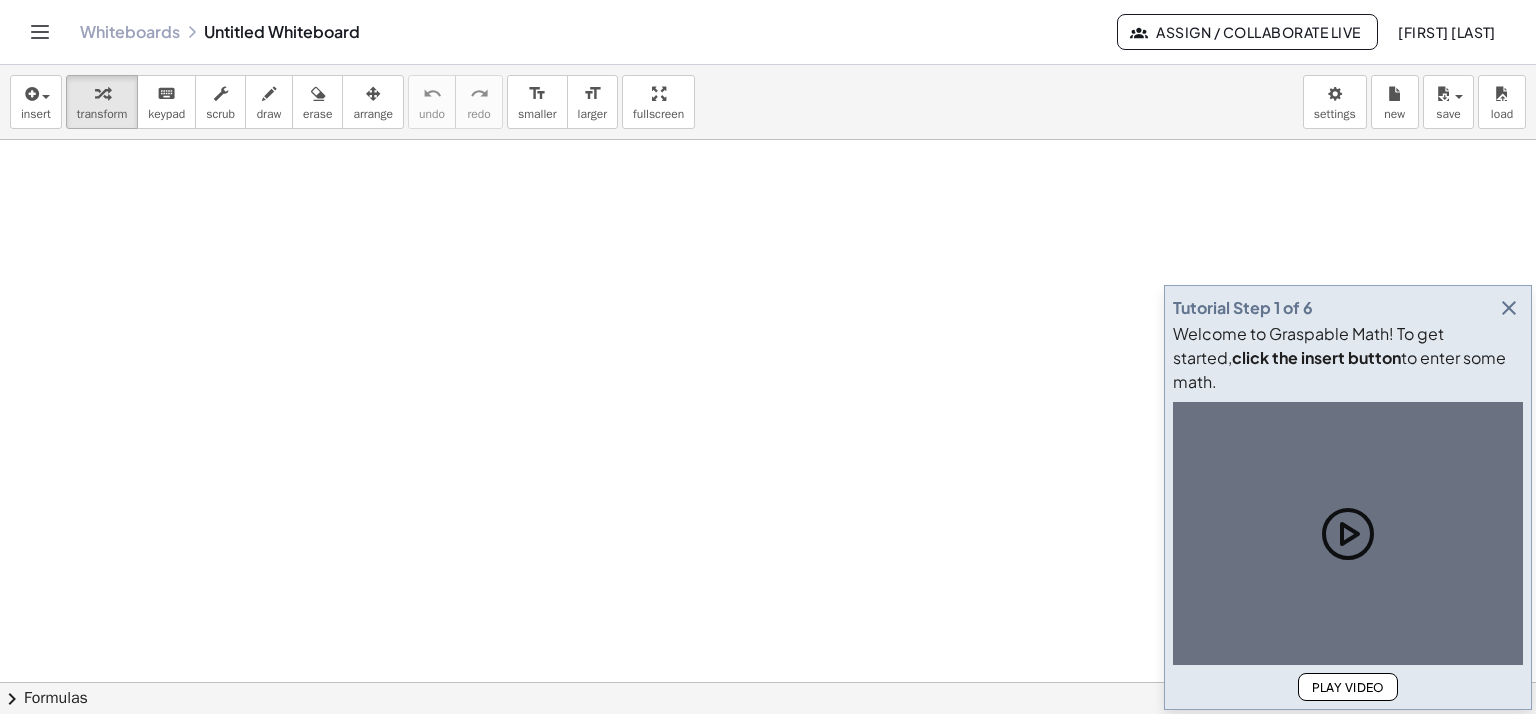 click at bounding box center (768, 682) 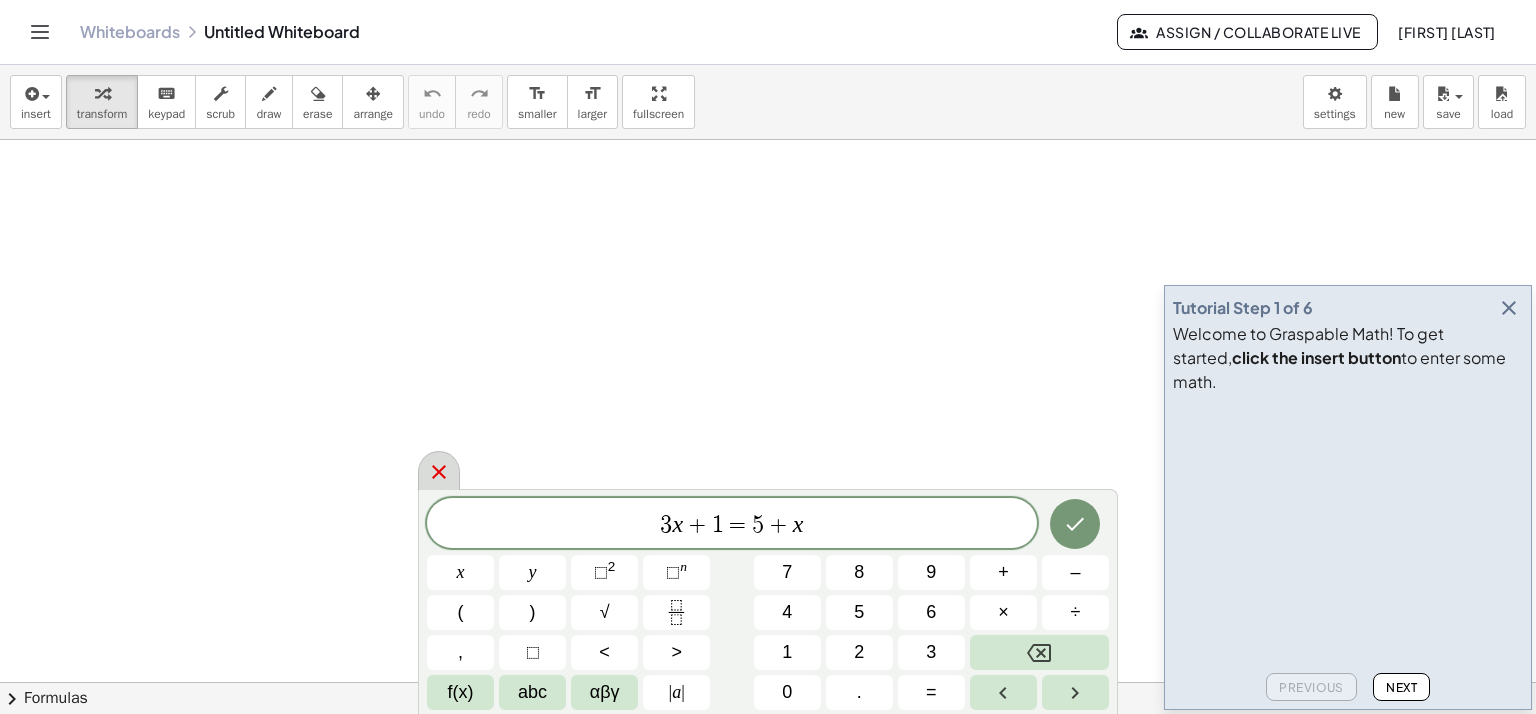 click 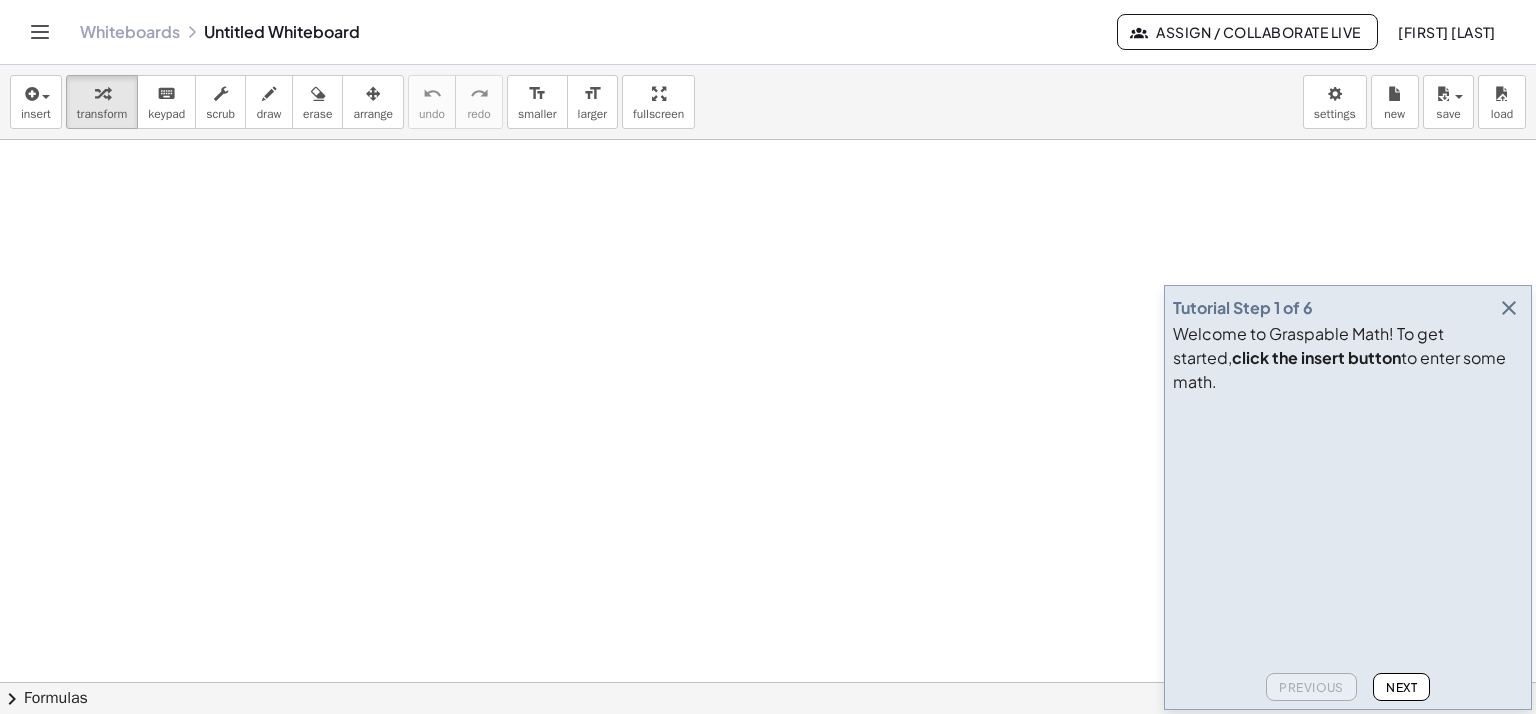 click at bounding box center [1509, 308] 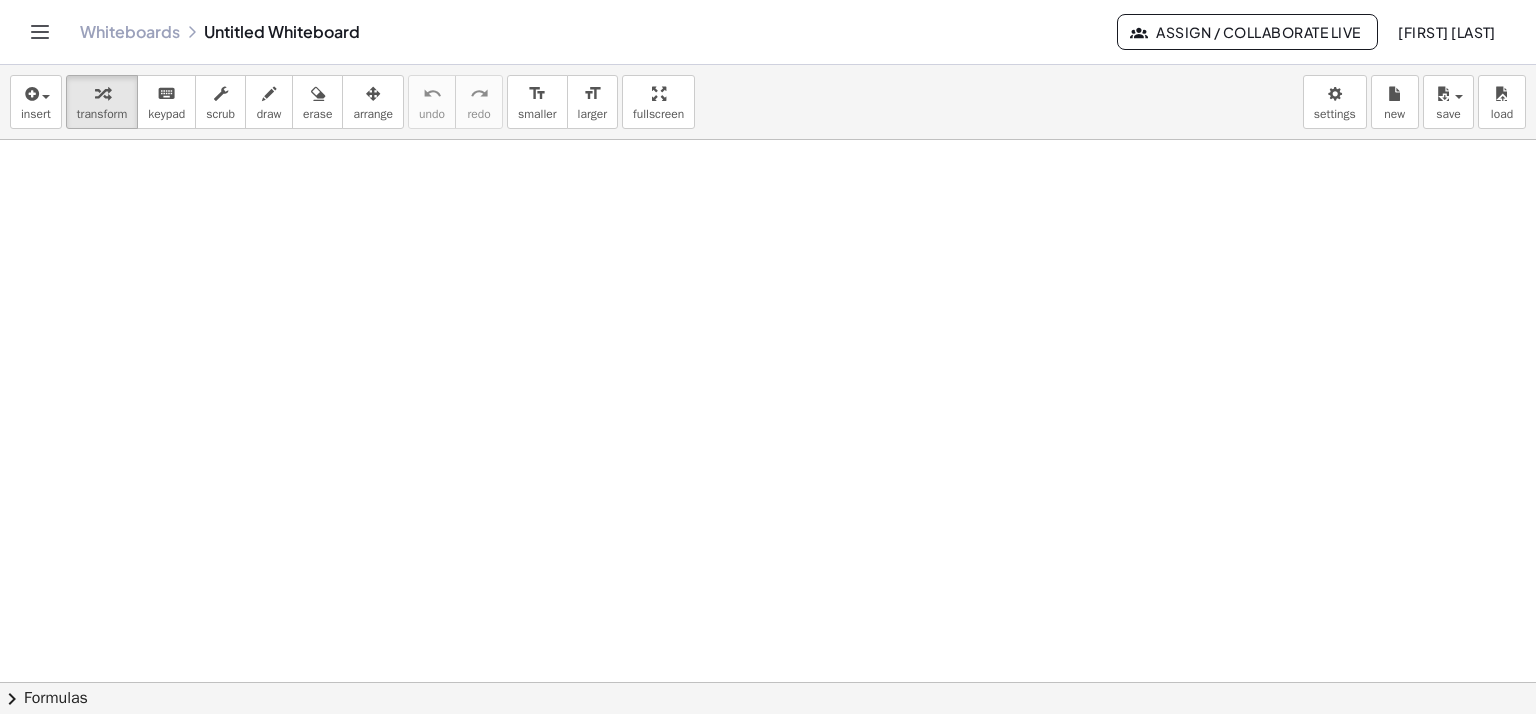 click on "Assign / Collaborate Live" 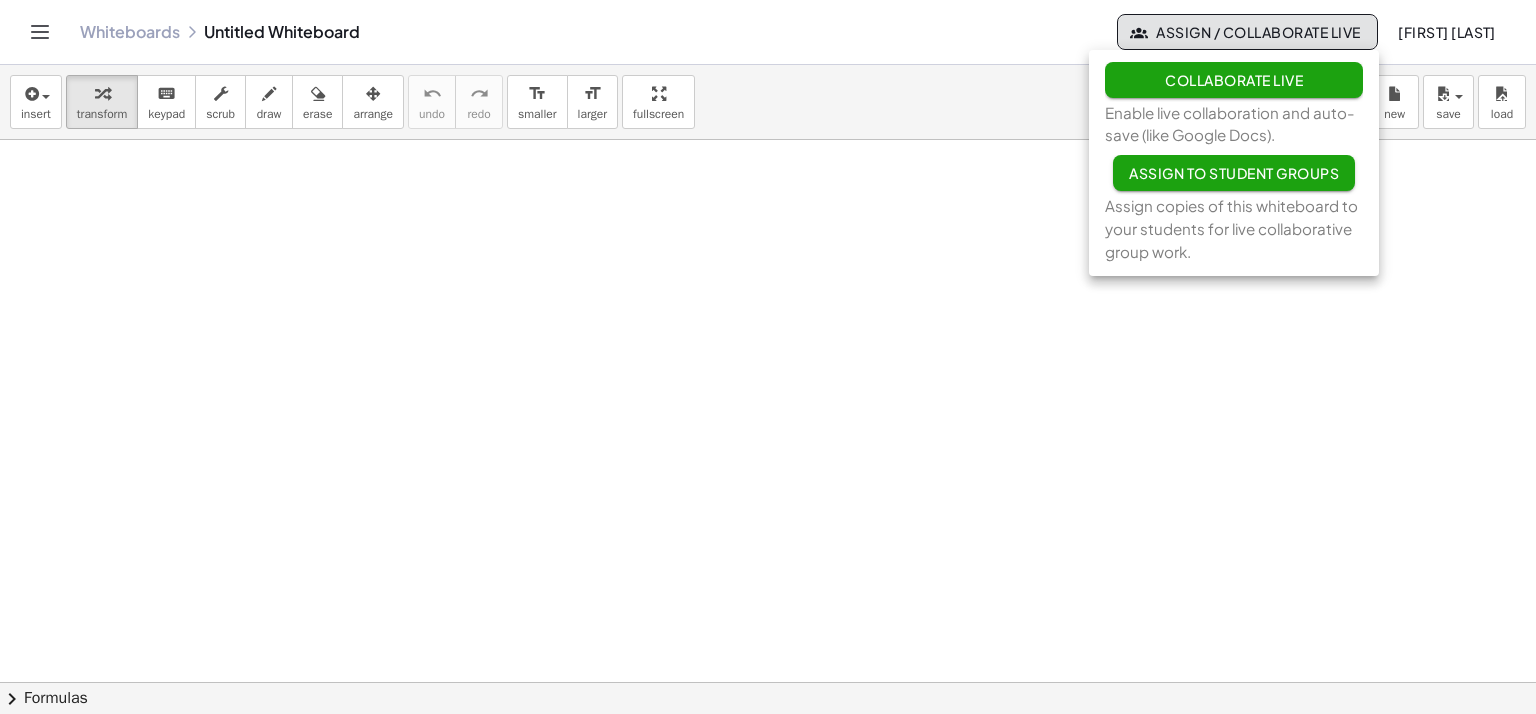 click on "Collaborate Live" 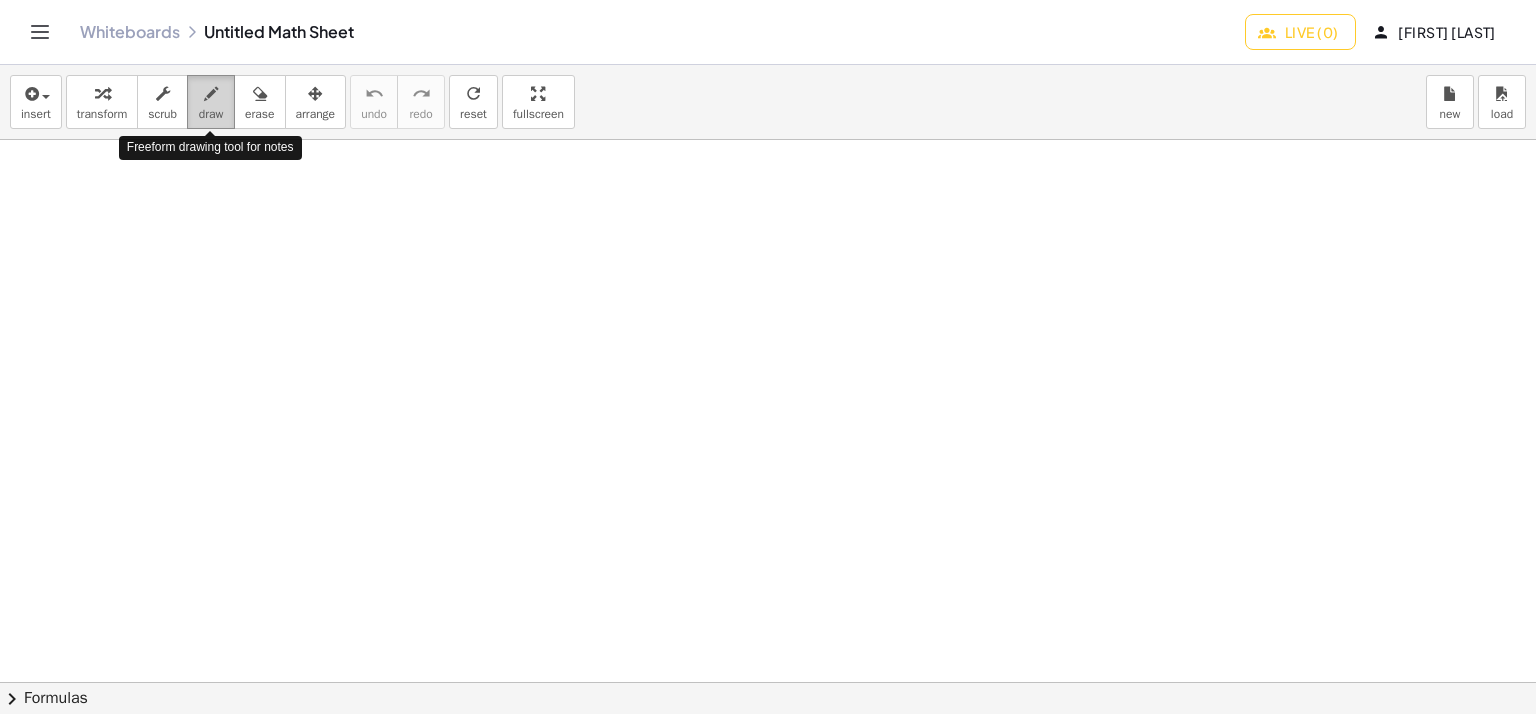 click at bounding box center [211, 94] 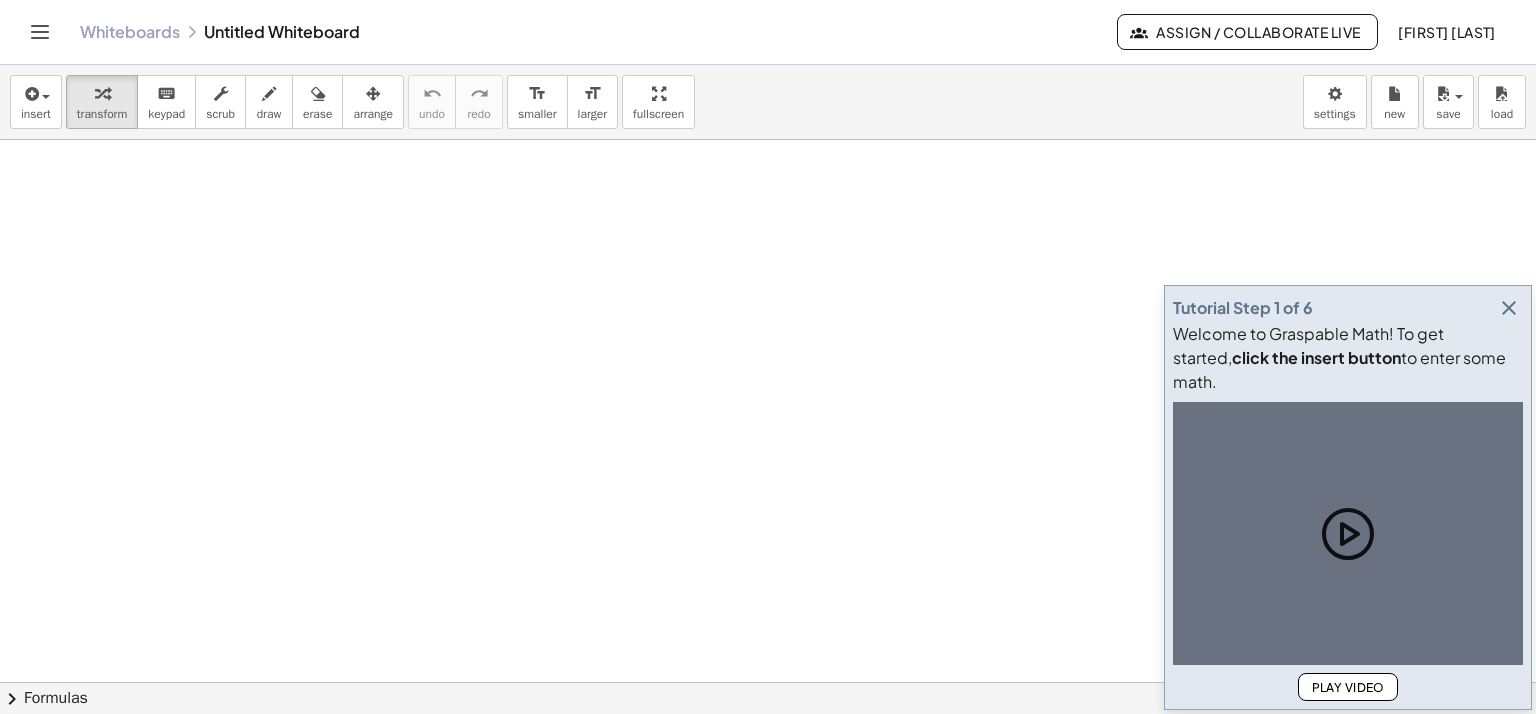 scroll, scrollTop: 0, scrollLeft: 0, axis: both 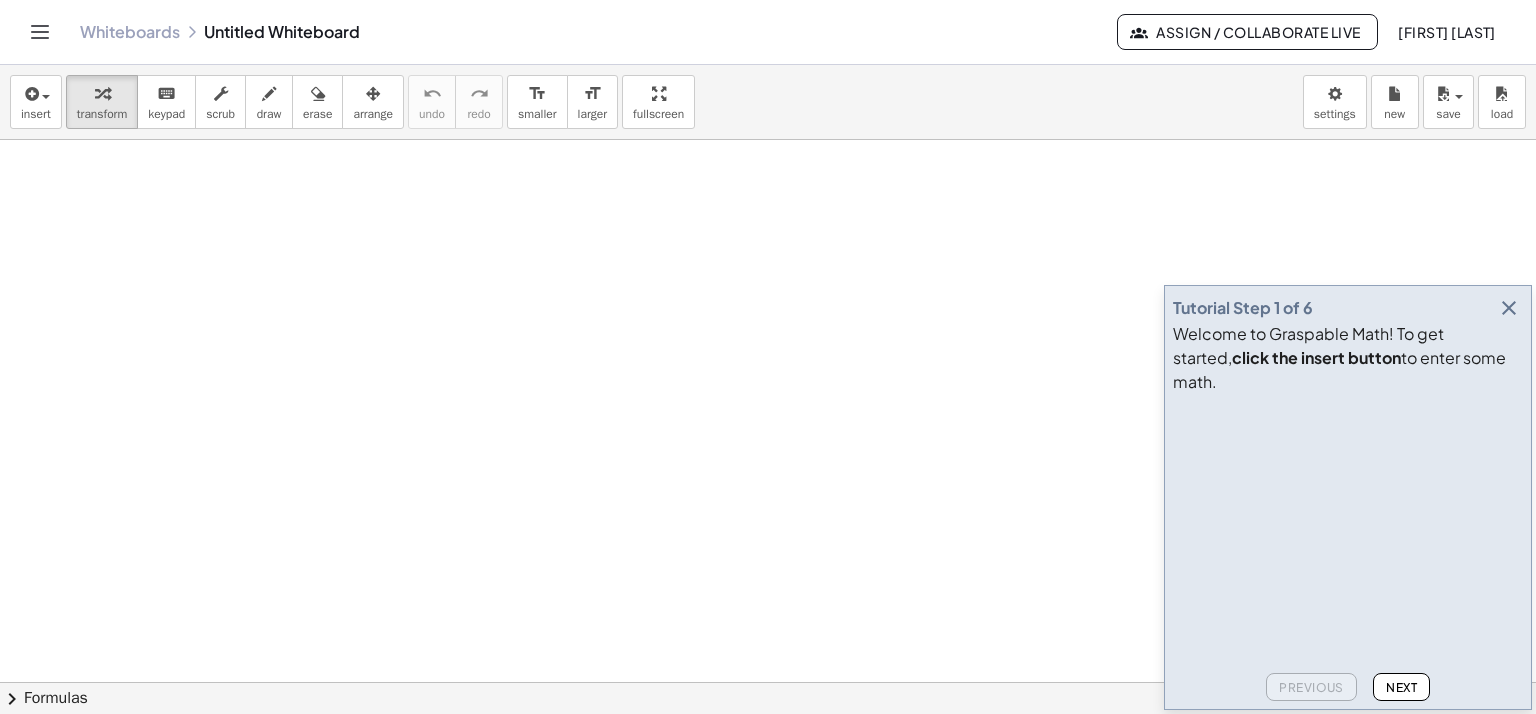 click at bounding box center (1509, 308) 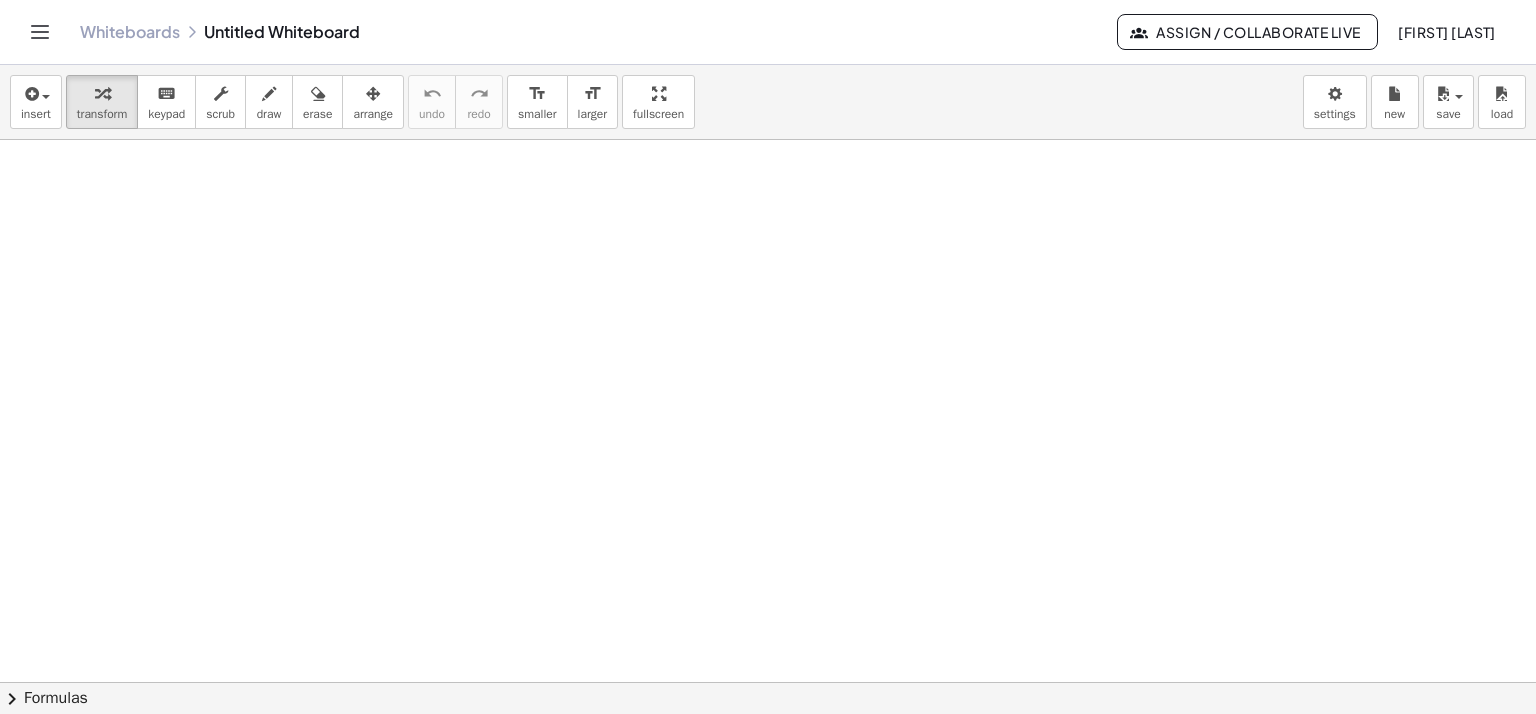click on "[FIRST] [LAST]" 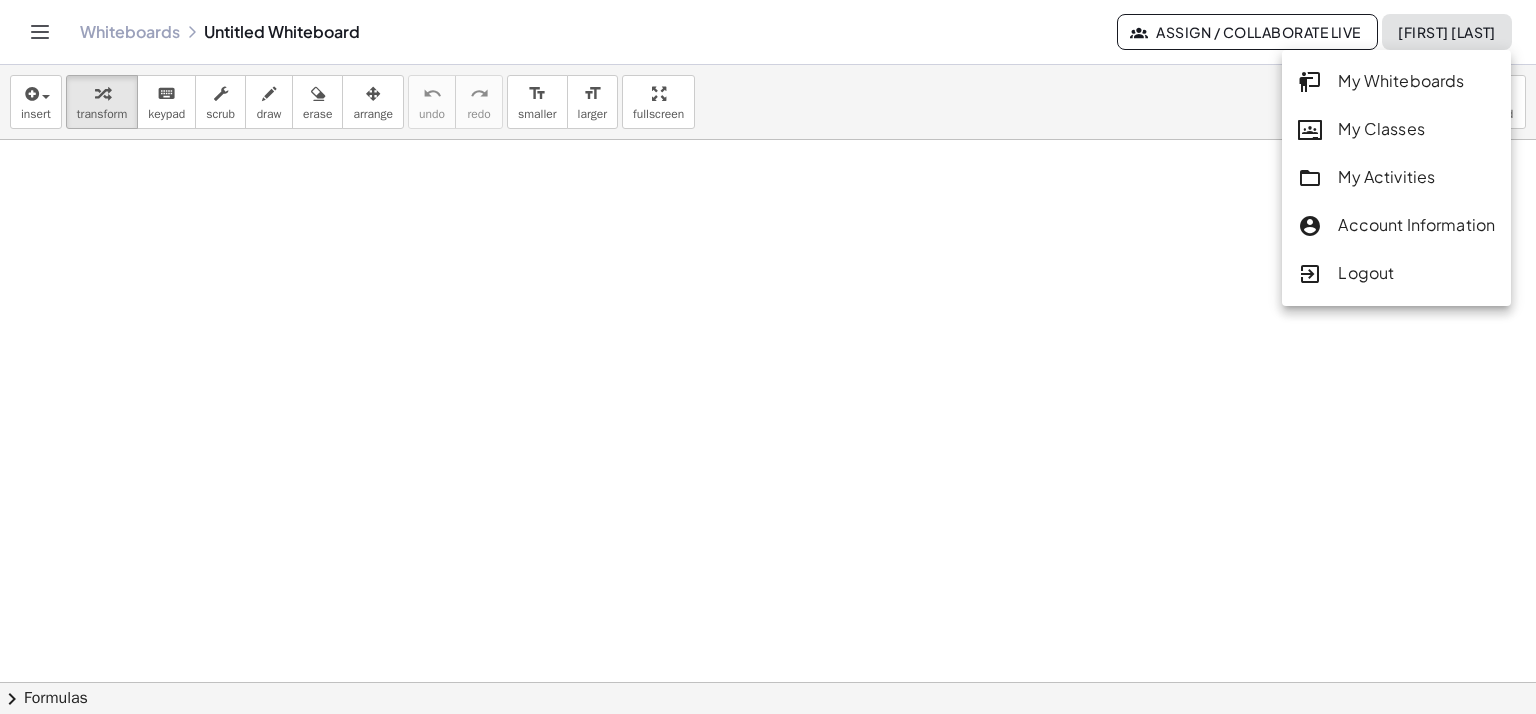 click at bounding box center [768, 747] 